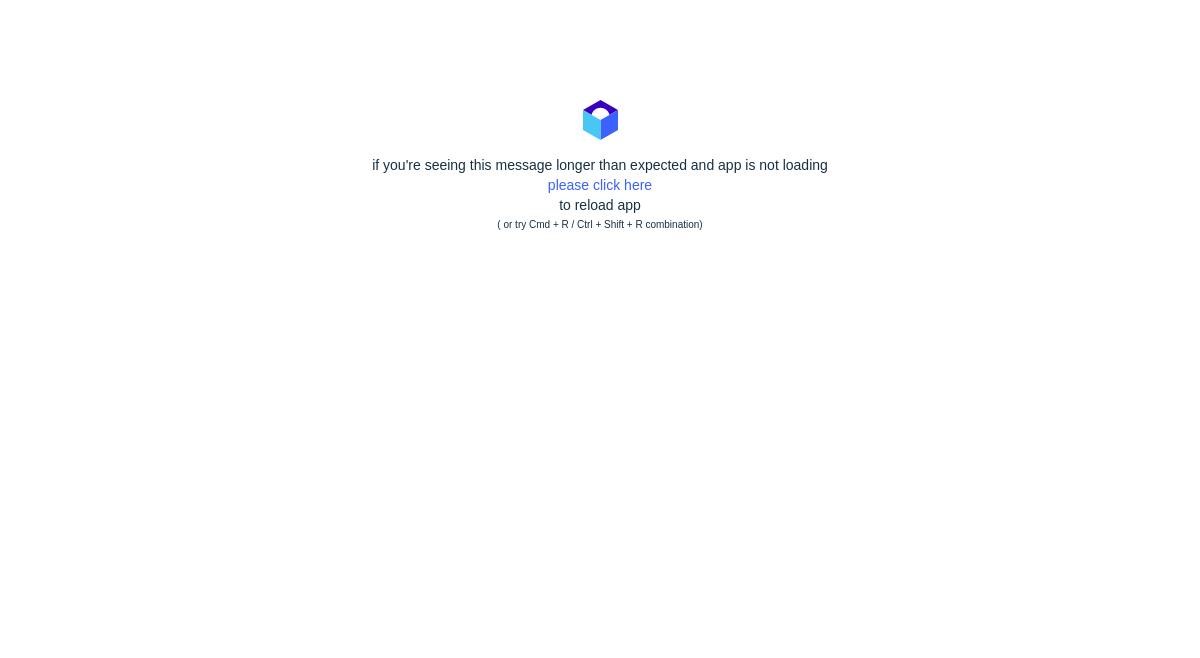 scroll, scrollTop: 0, scrollLeft: 0, axis: both 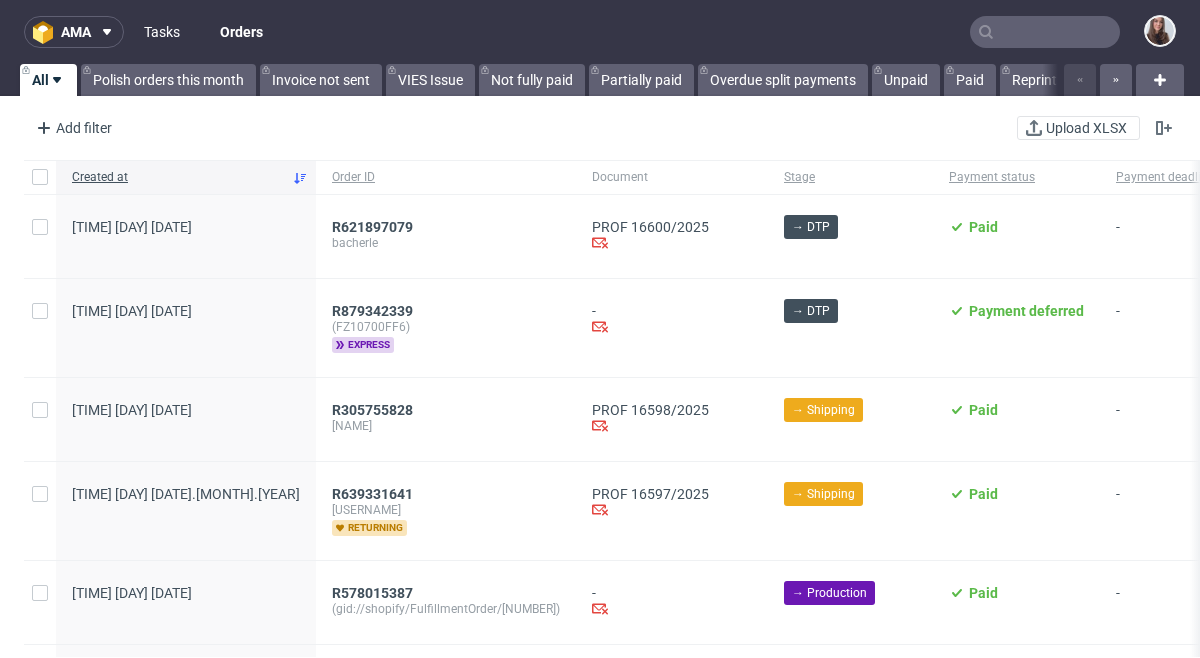 click on "Tasks" at bounding box center [162, 32] 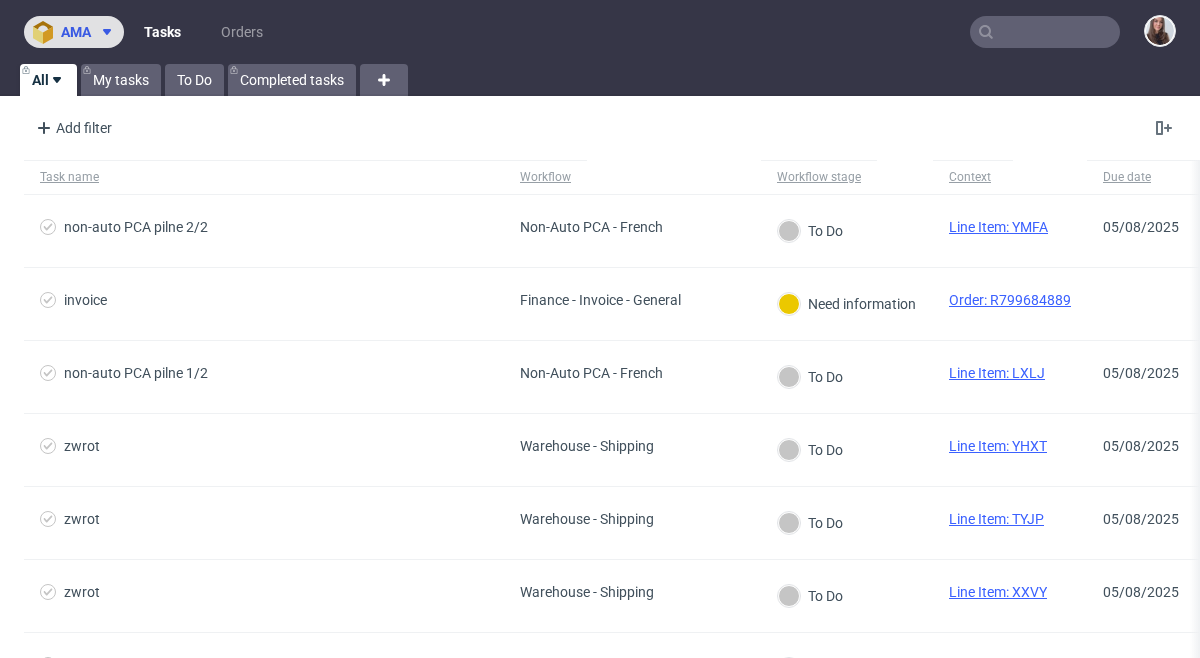 click 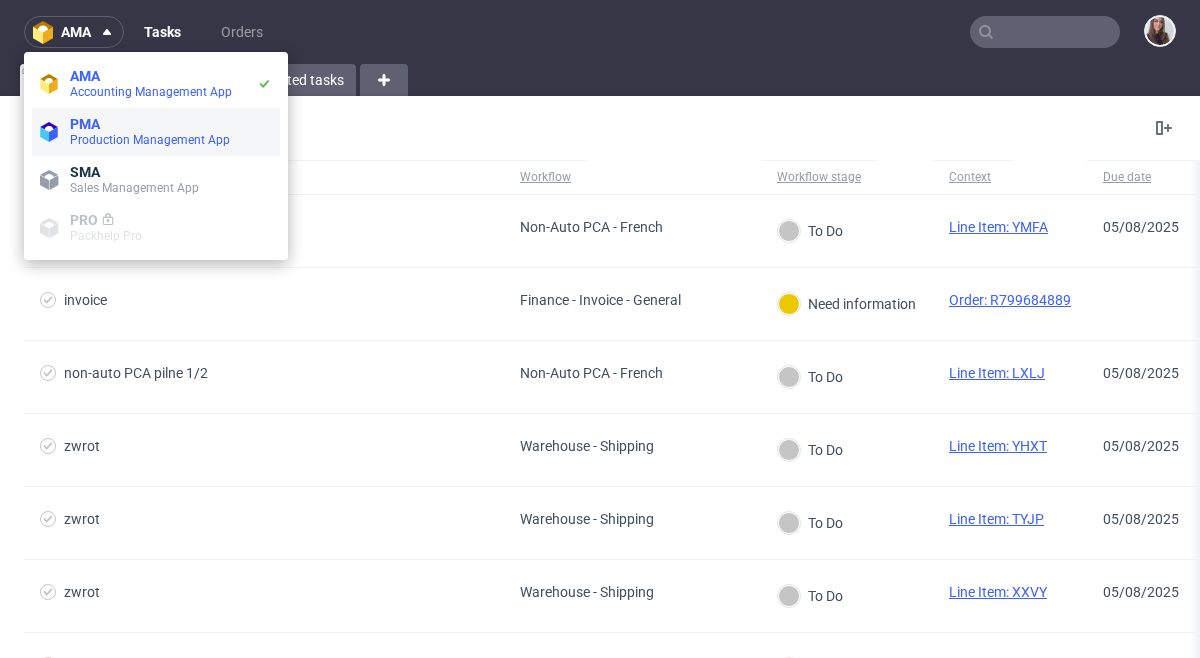 click on "PMA" at bounding box center (171, 124) 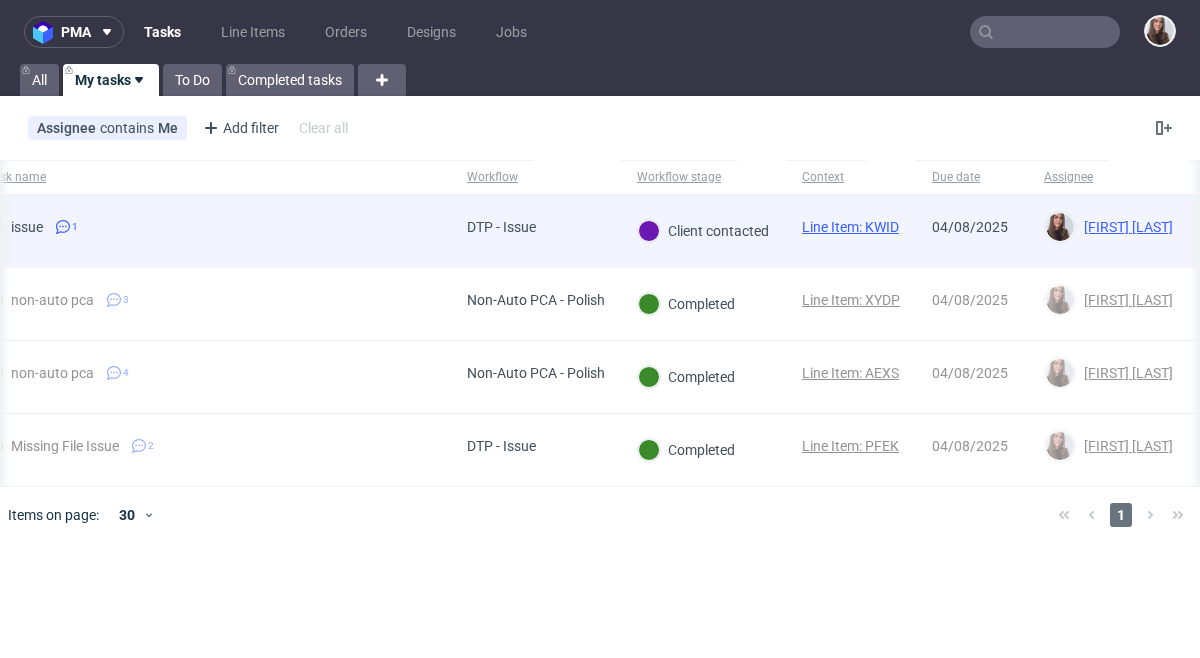 scroll, scrollTop: 0, scrollLeft: 51, axis: horizontal 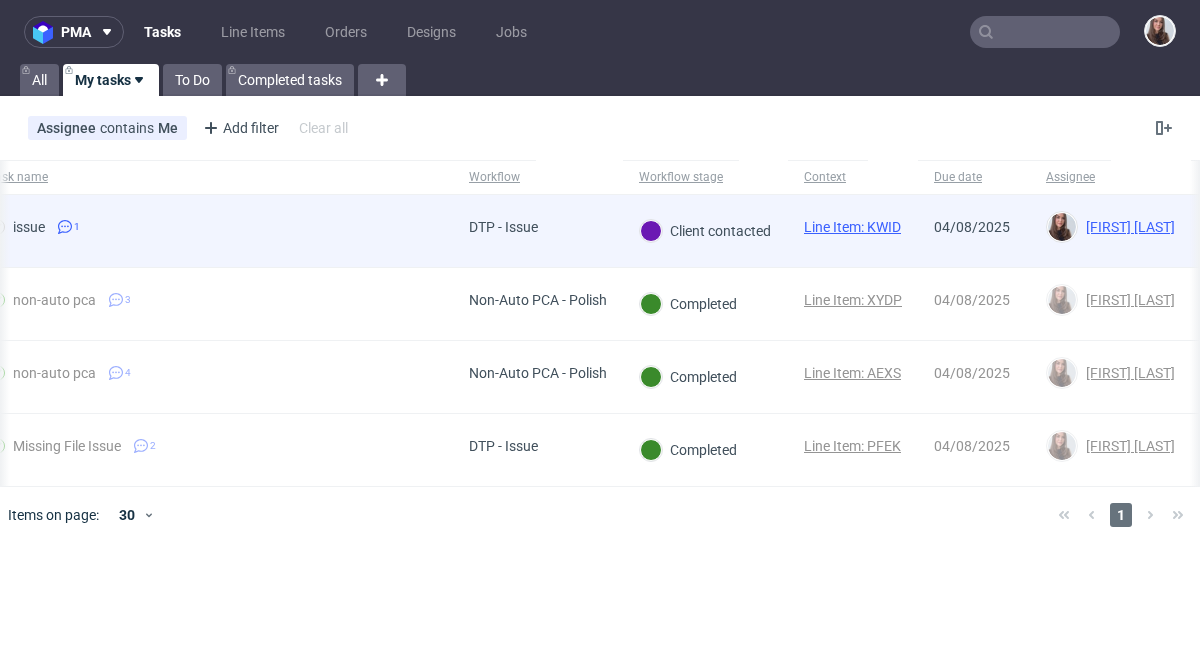 click on "issue [NUMBER]" at bounding box center [213, 231] 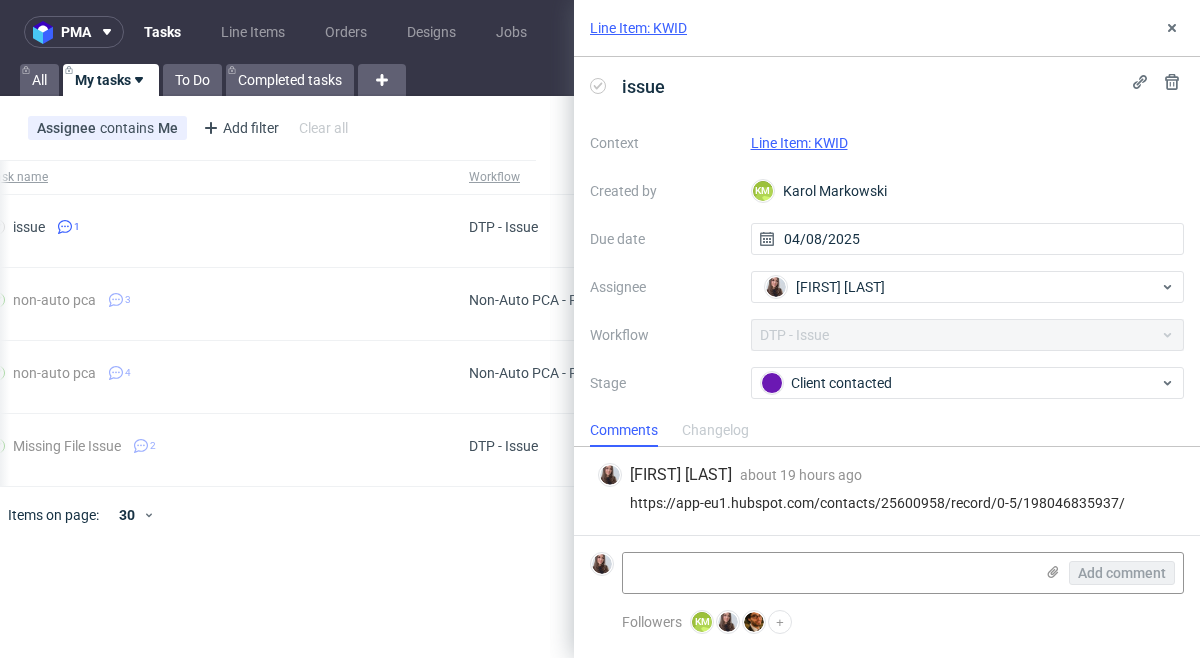 scroll, scrollTop: 0, scrollLeft: 0, axis: both 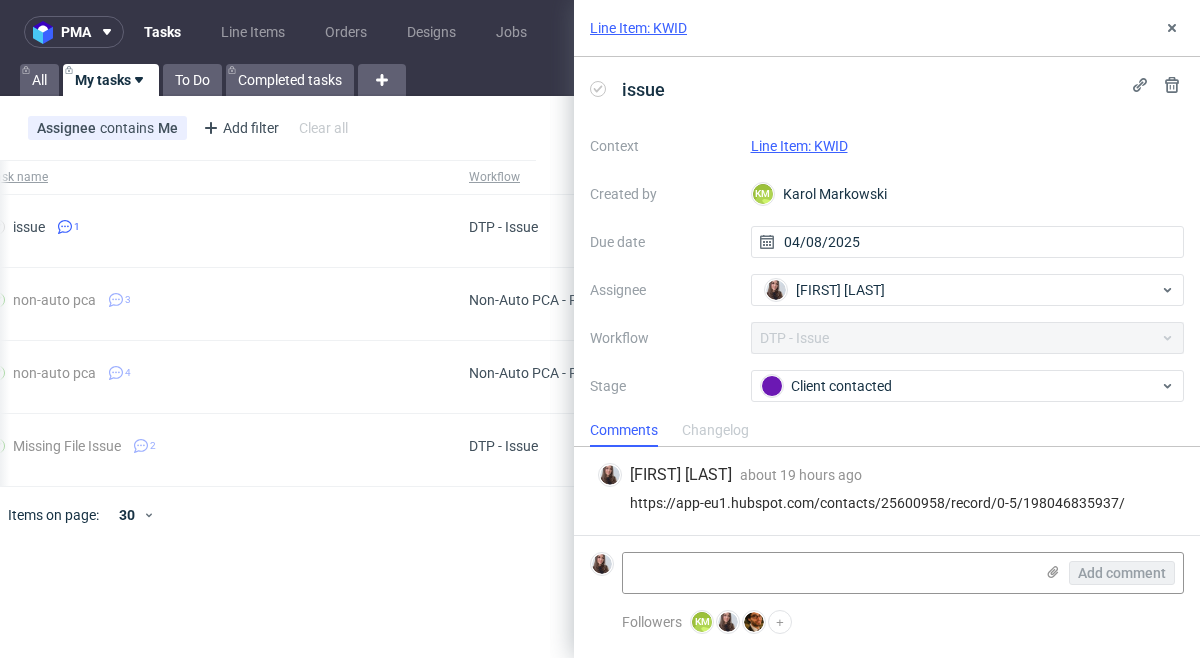 click on "Line Item: KWID" at bounding box center [799, 146] 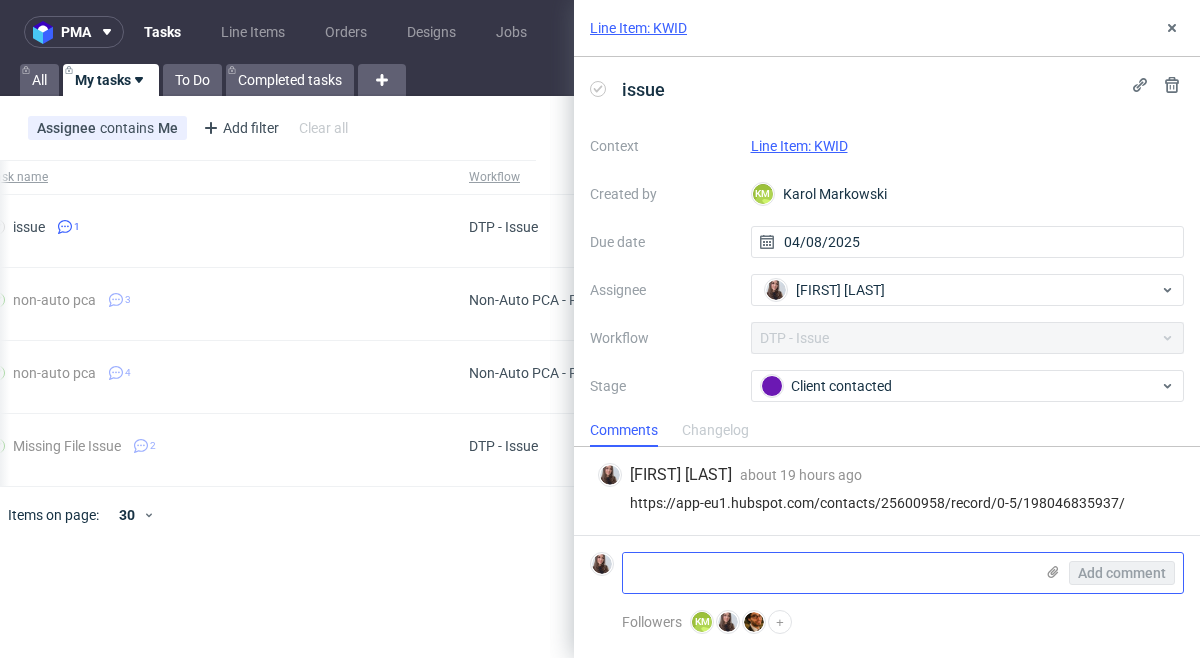 click at bounding box center [828, 573] 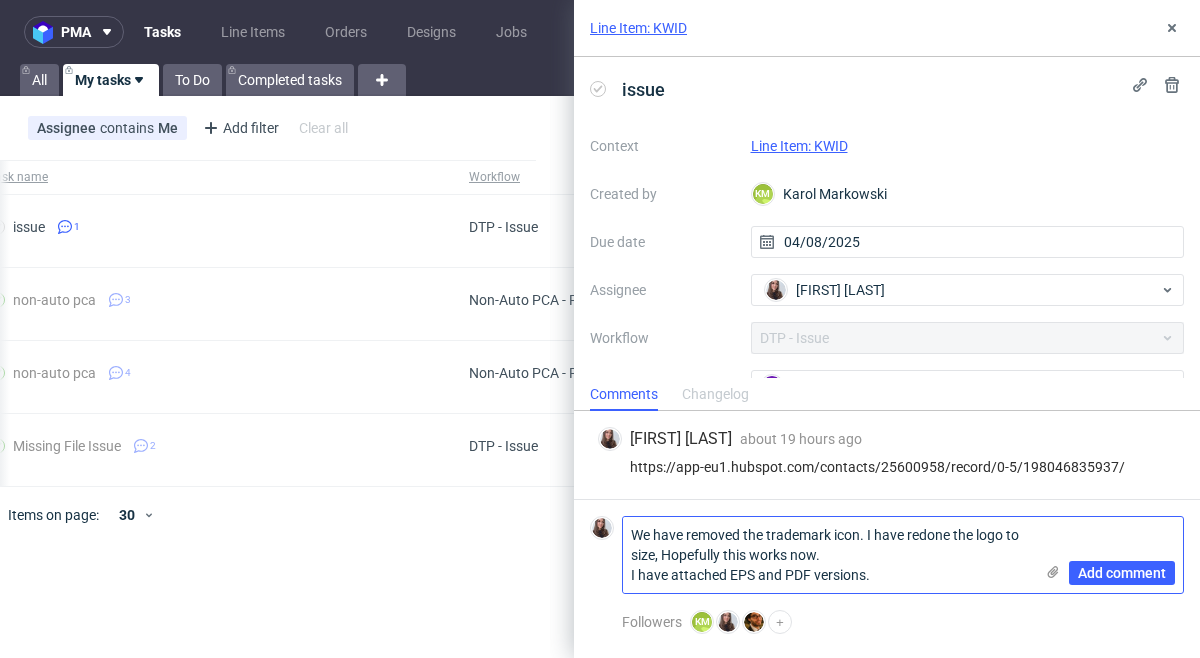 scroll, scrollTop: 0, scrollLeft: 0, axis: both 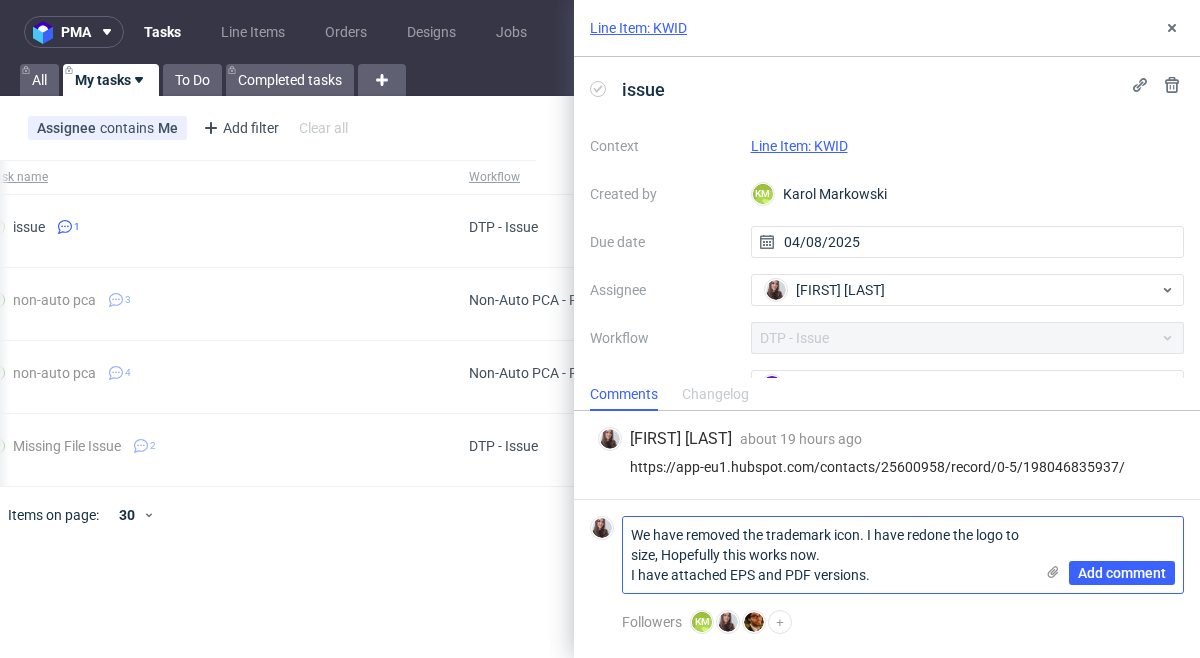 click on "We have removed the trademark icon. I have redone the logo to size, Hopefully this works now.
I have attached EPS and PDF versions." at bounding box center (828, 555) 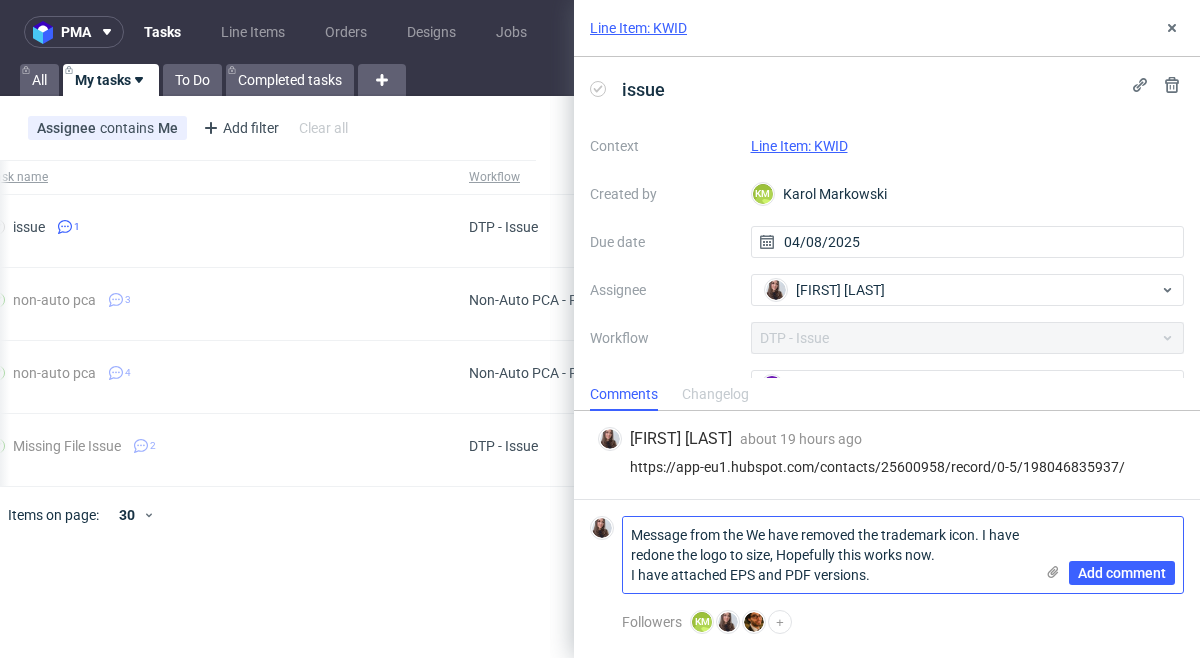 drag, startPoint x: 746, startPoint y: 533, endPoint x: 629, endPoint y: 524, distance: 117.34564 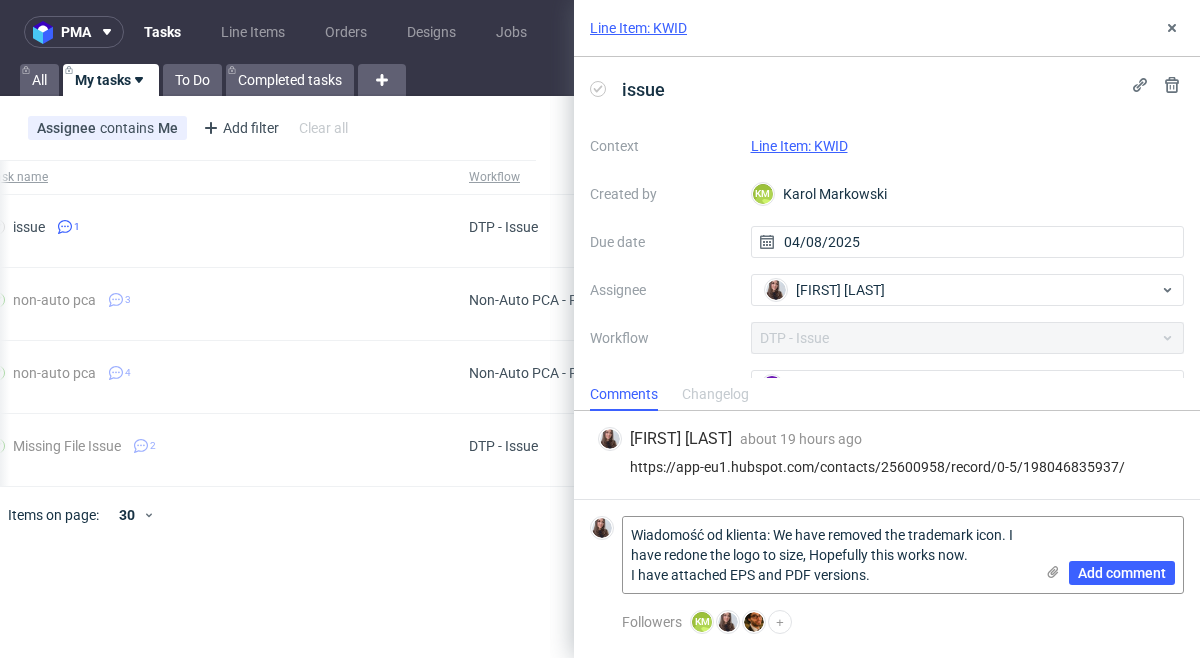 type on "Wiadomość od klienta: We have removed the trademark icon. I have redone the logo to size, Hopefully this works now.
I have attached EPS and PDF versions." 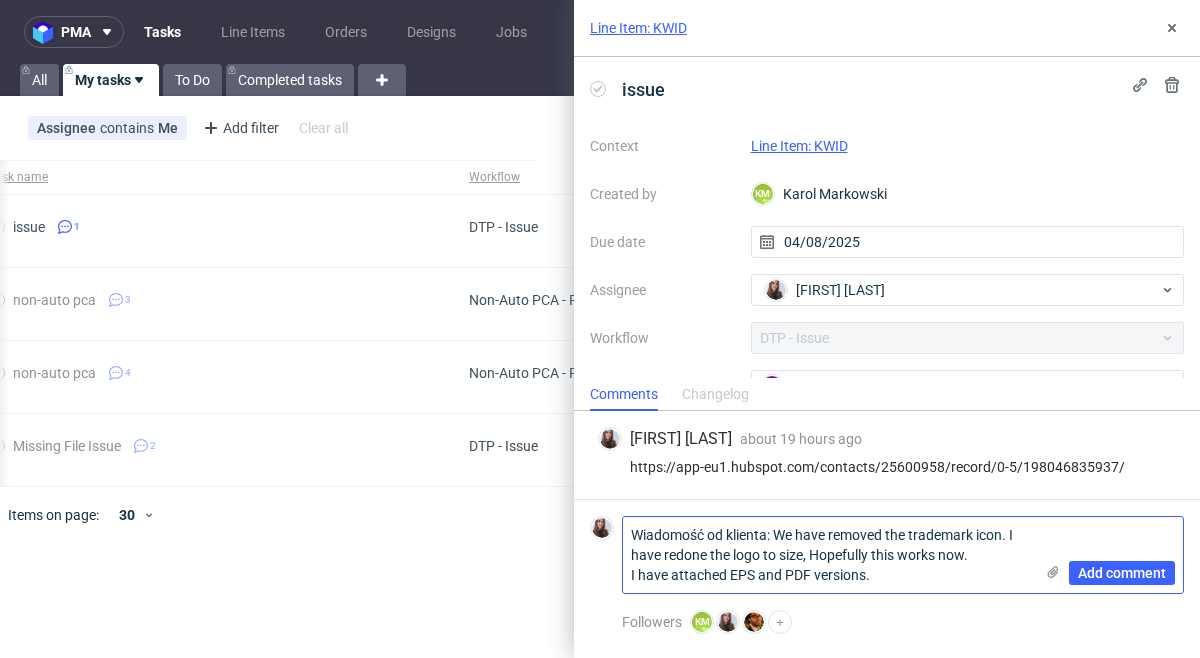 click on "Wiadomość od klienta: We have removed the trademark icon. I have redone the logo to size, Hopefully this works now.
I have attached EPS and PDF versions." at bounding box center (828, 555) 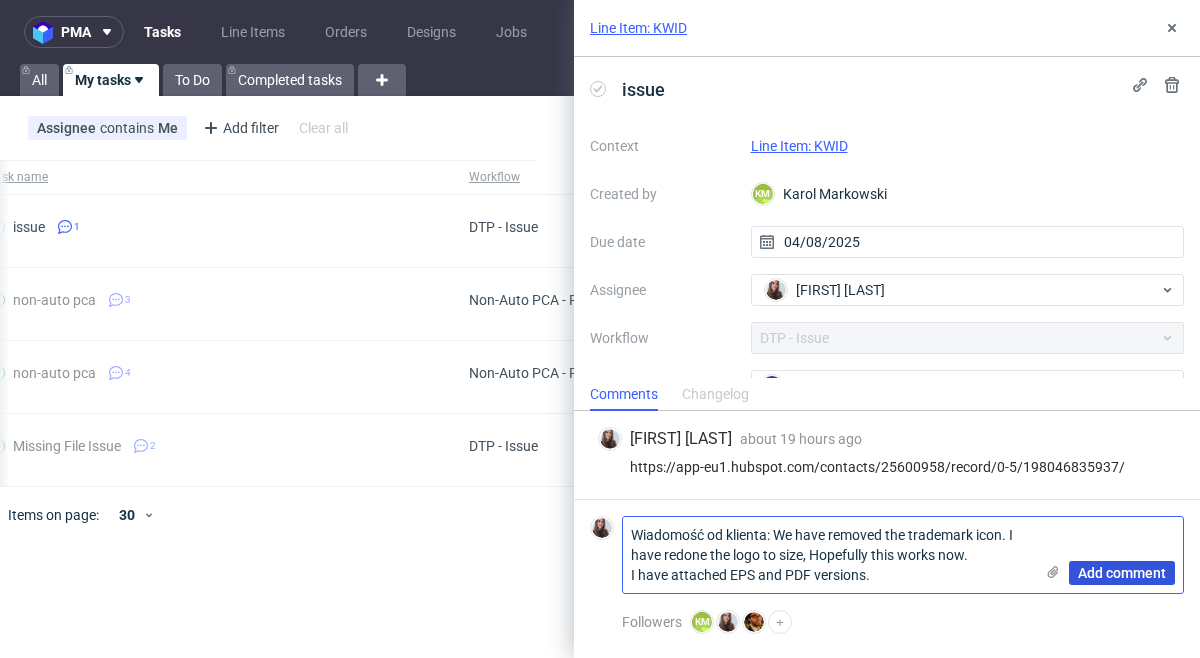 click on "Add comment" at bounding box center (1122, 573) 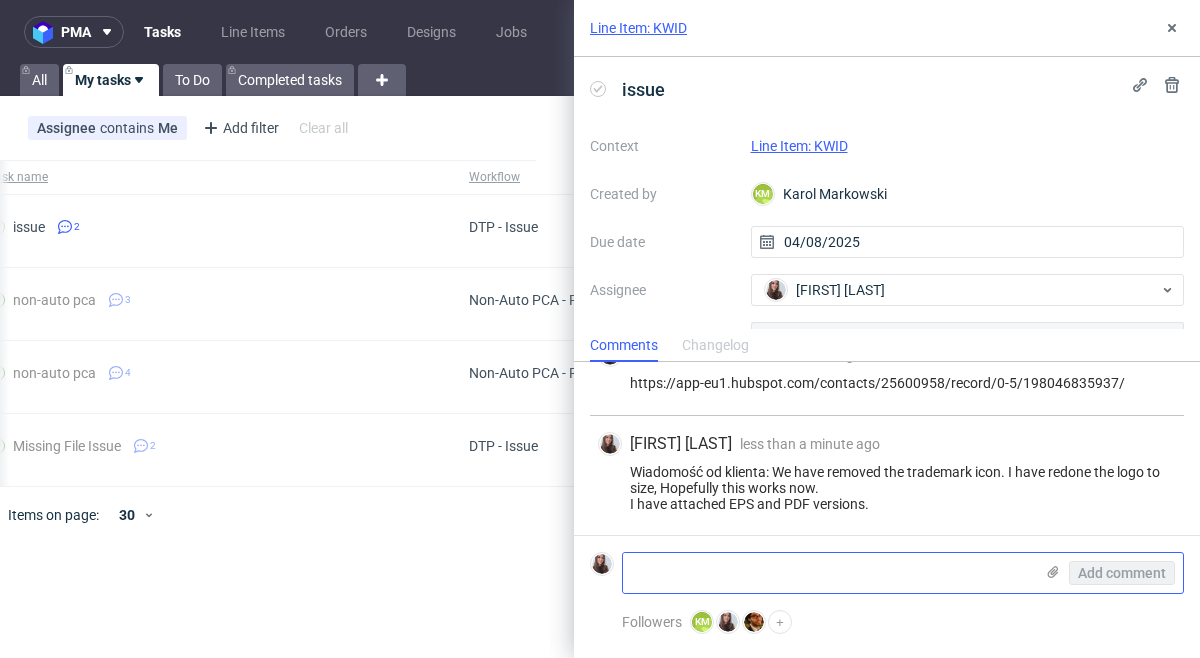 scroll, scrollTop: 36, scrollLeft: 0, axis: vertical 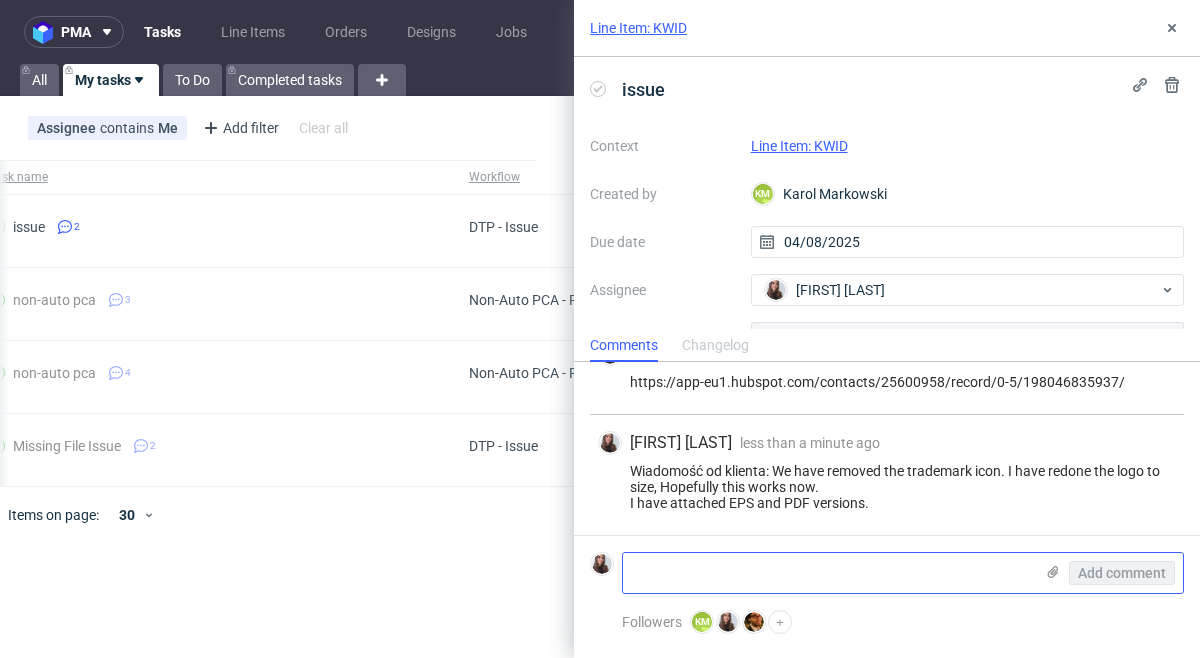 click 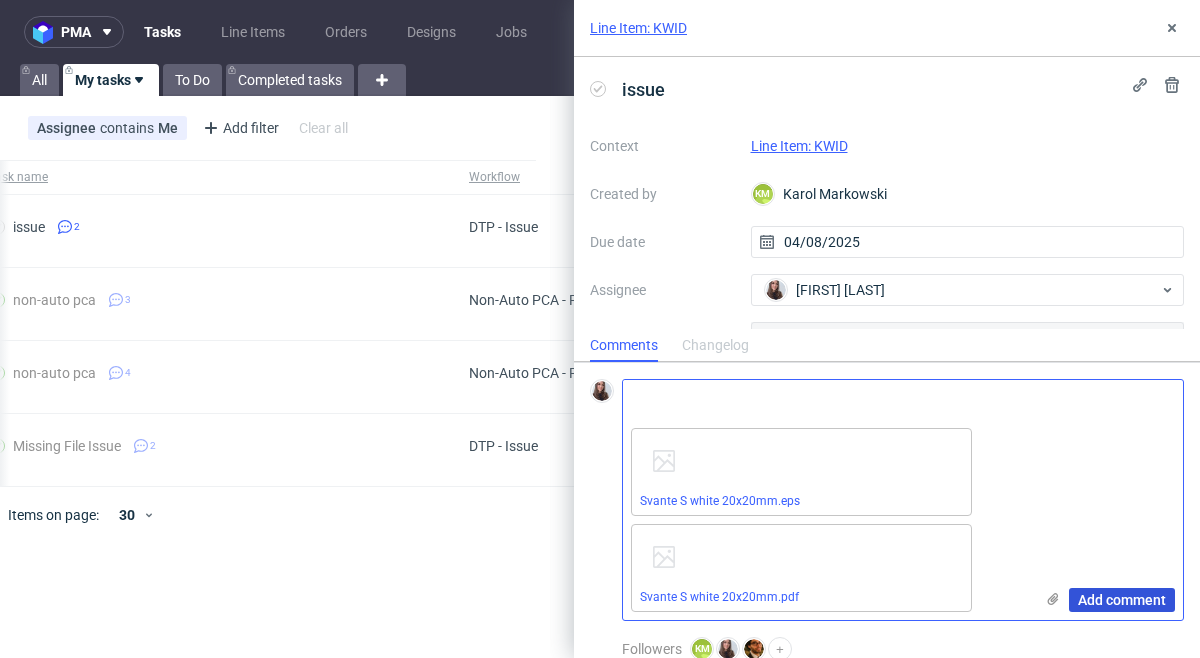 click on "Add comment" at bounding box center [1122, 600] 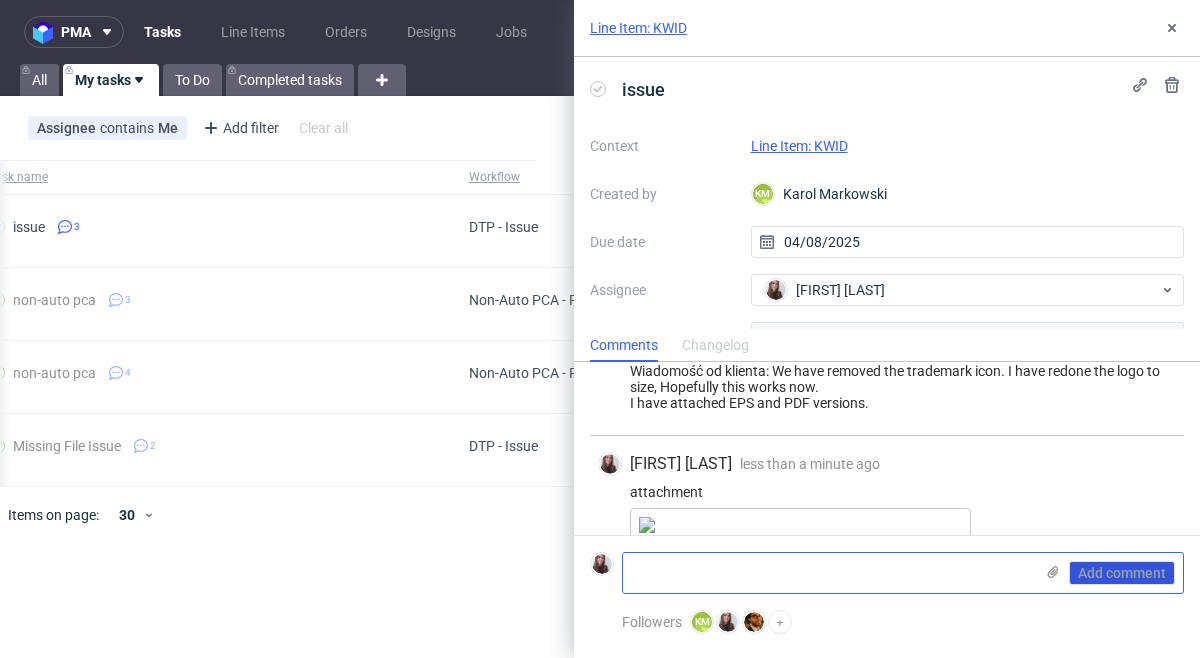 scroll, scrollTop: 309, scrollLeft: 0, axis: vertical 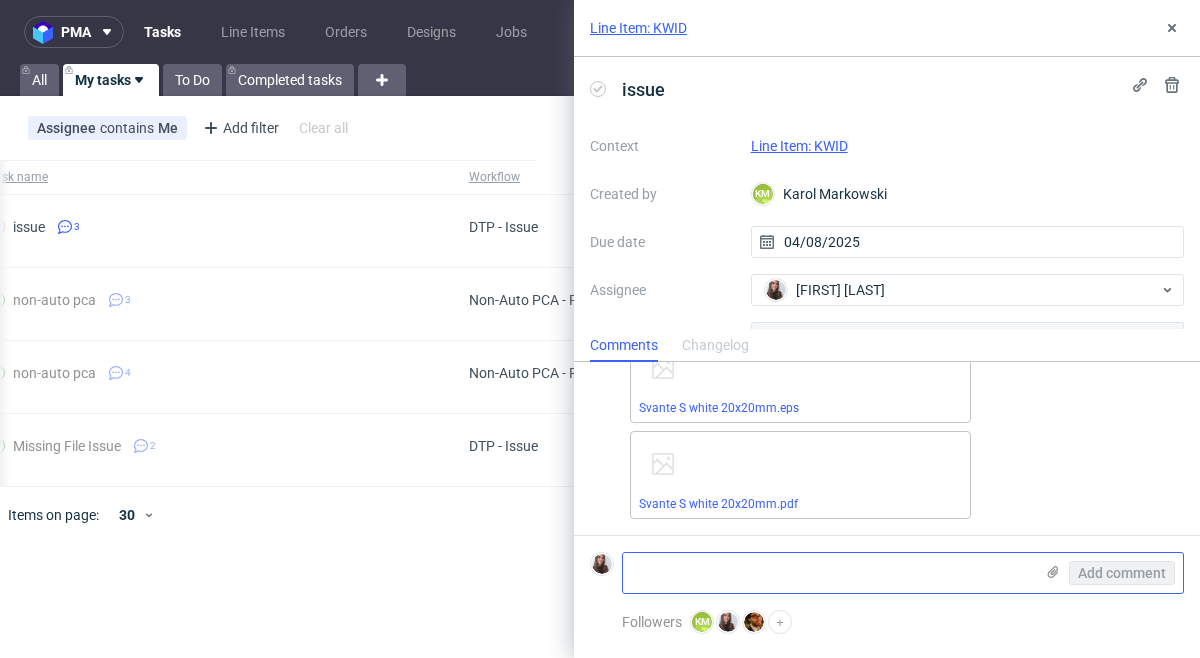click on "Add comment" at bounding box center [1108, 573] 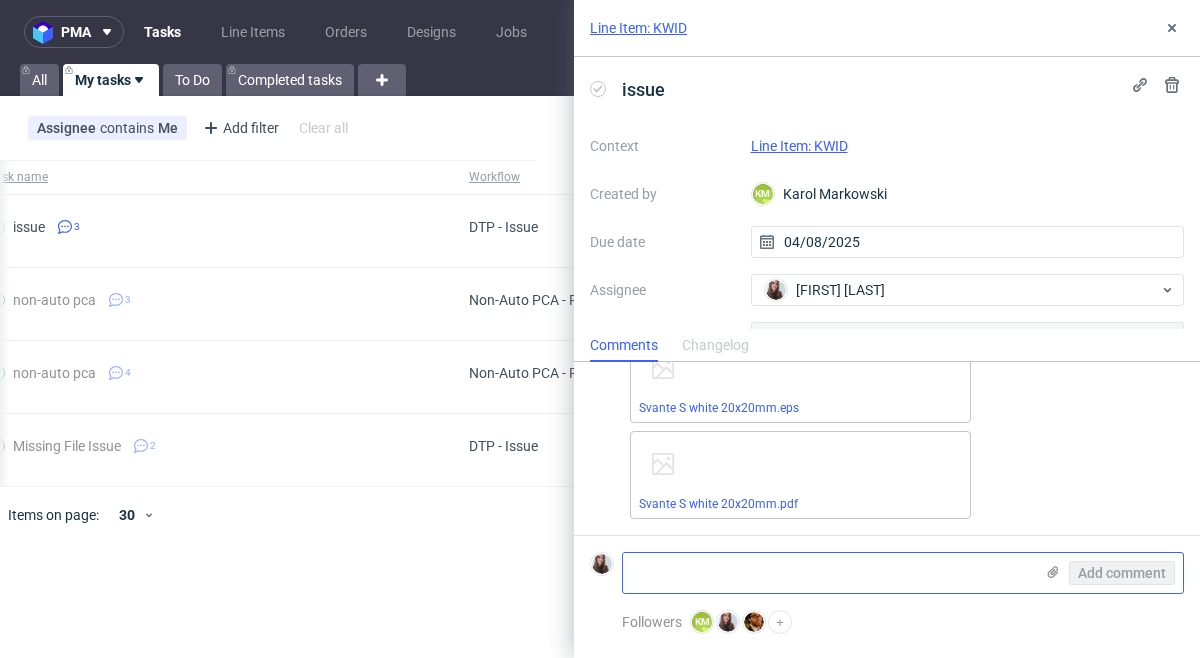 click 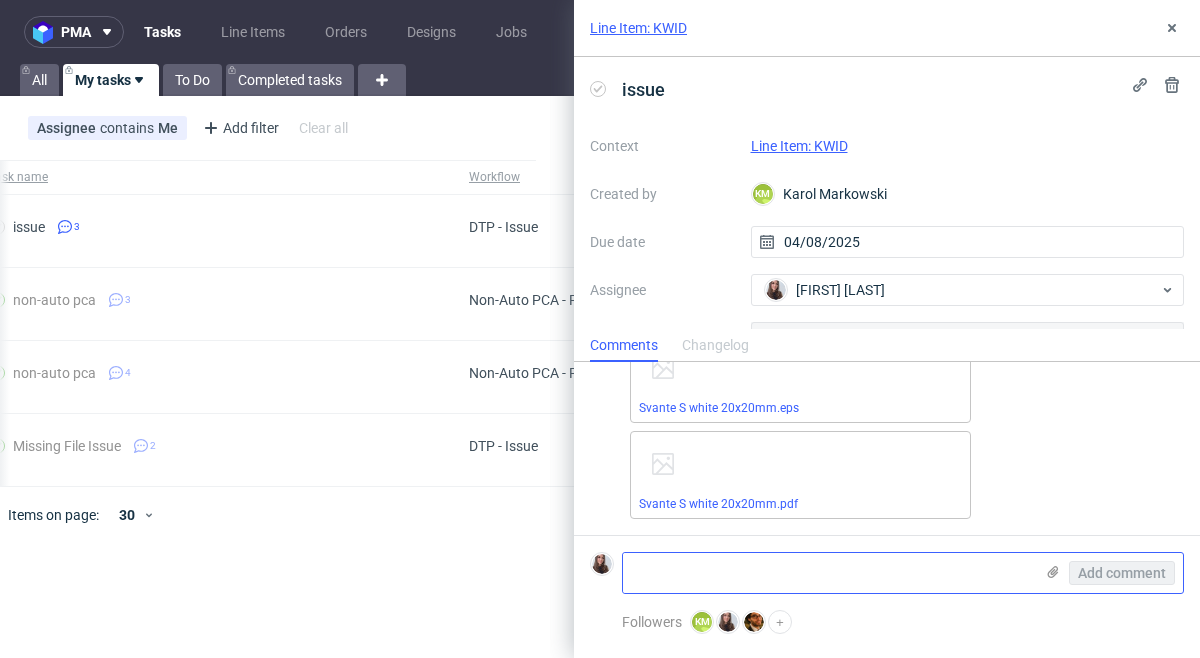 click at bounding box center [828, 573] 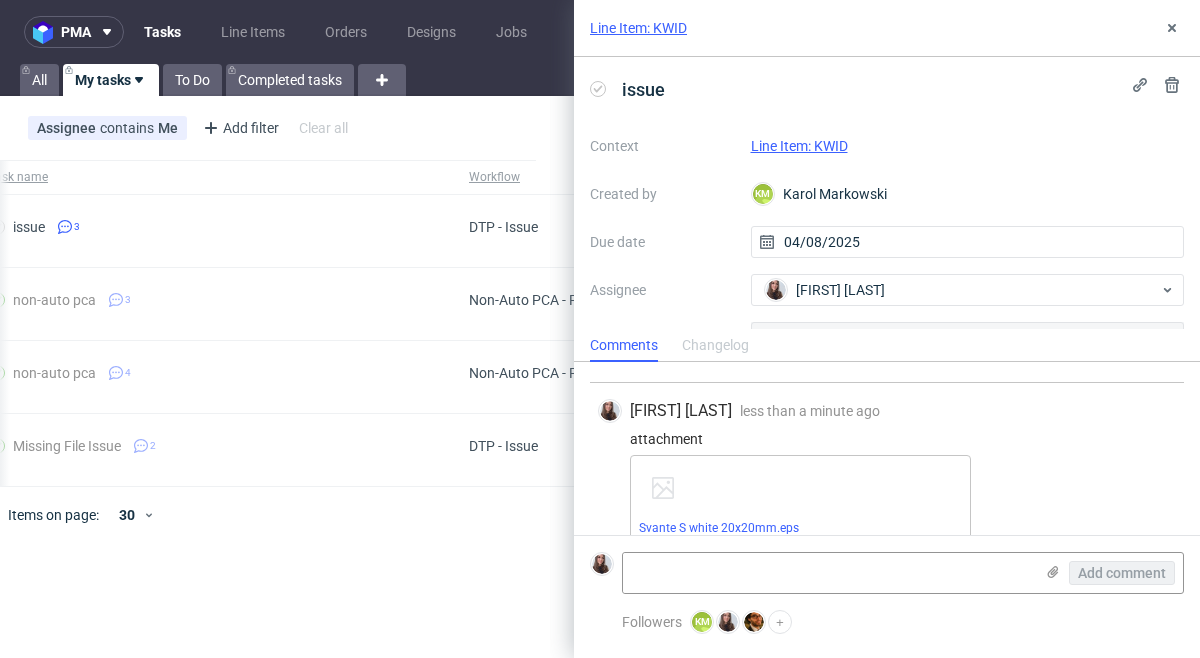 scroll, scrollTop: 0, scrollLeft: 0, axis: both 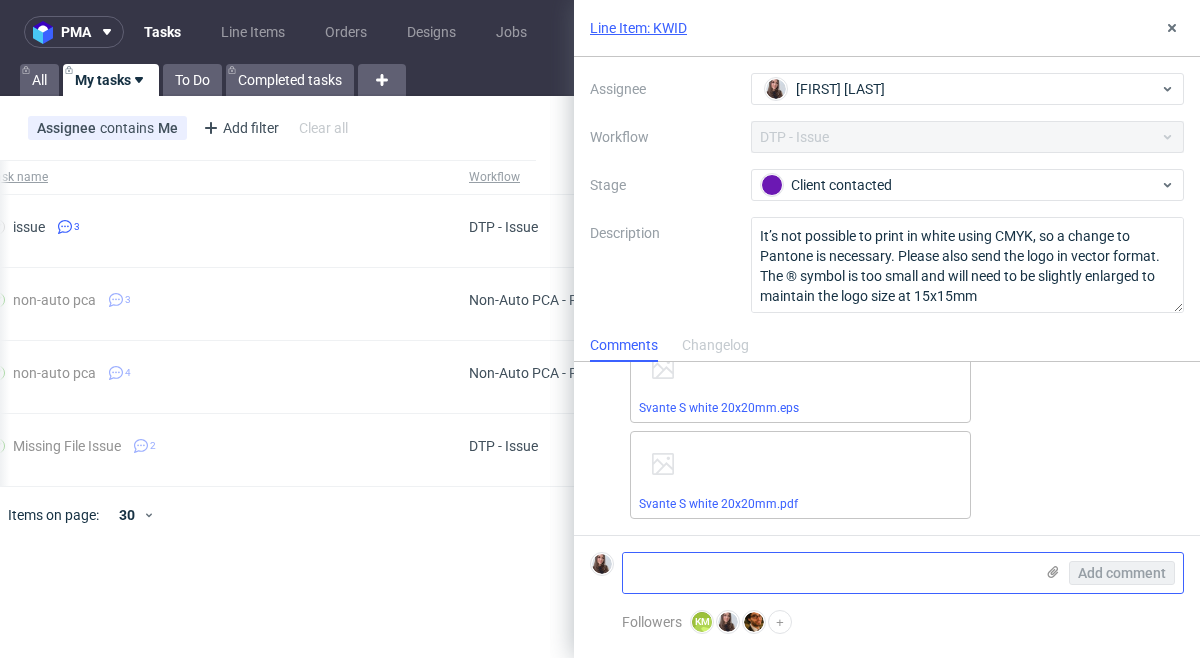 click at bounding box center [828, 573] 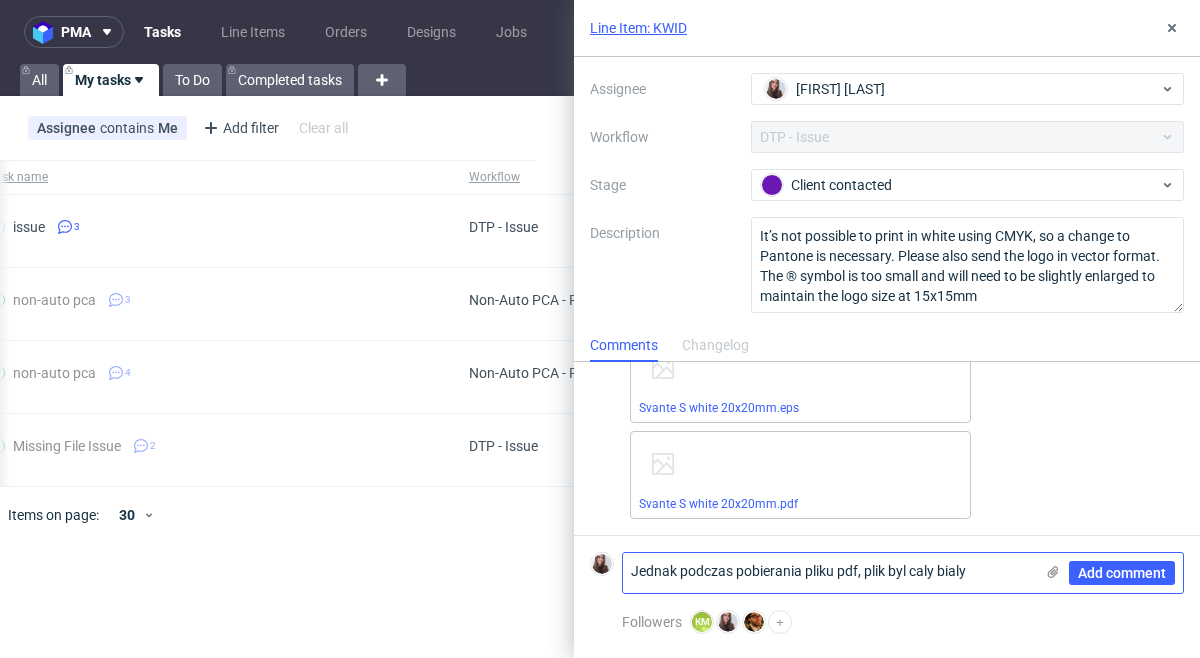 click on "Jednak podczas pobierania pliku pdf, plik byl caly bialy" at bounding box center [828, 573] 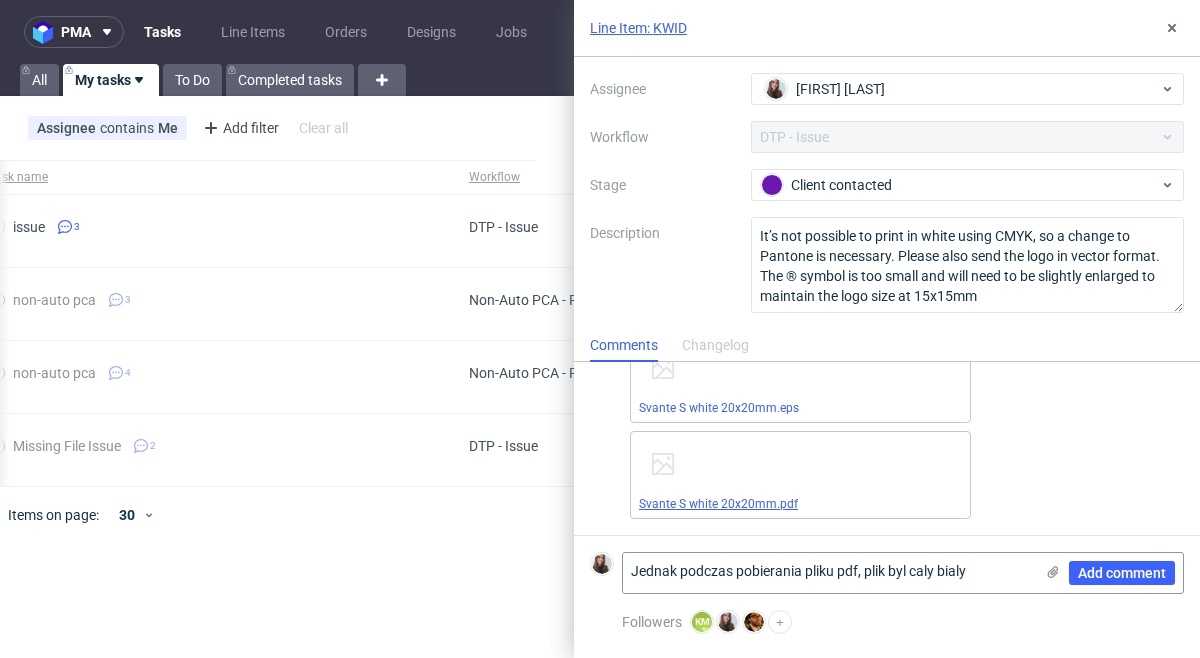 click on "Svante S white 20x20mm.pdf" at bounding box center (718, 504) 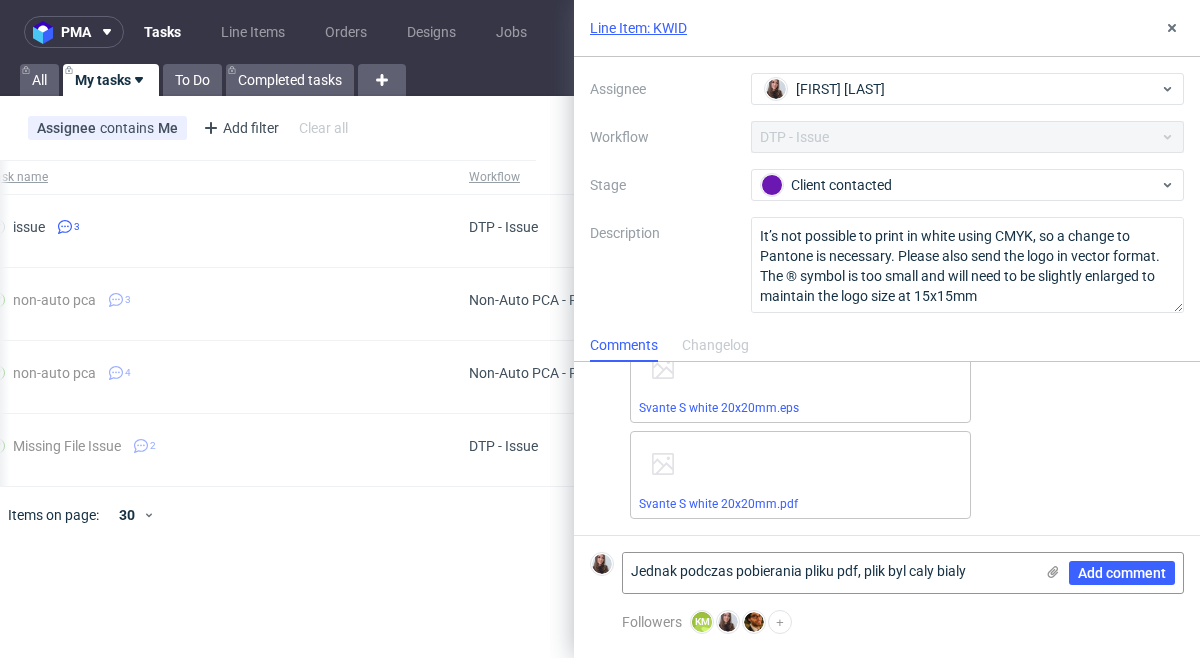 drag, startPoint x: 975, startPoint y: 573, endPoint x: 620, endPoint y: 570, distance: 355.01266 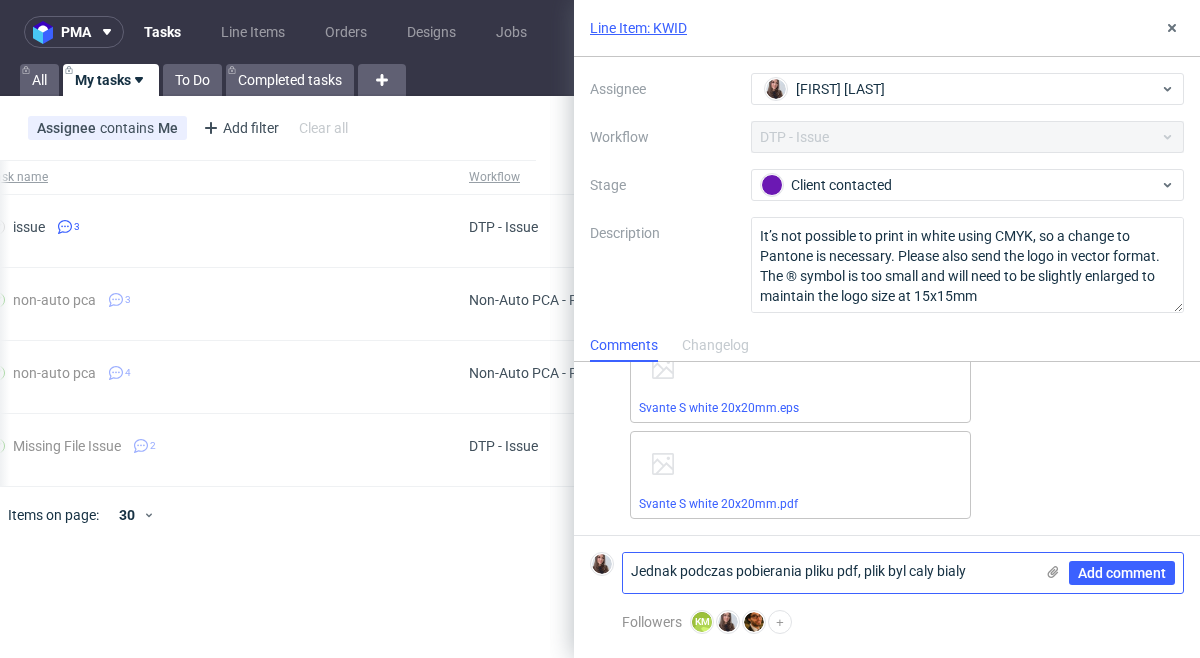 click on "Jednak podczas pobierania pliku pdf, plik byl caly bialy" at bounding box center [828, 573] 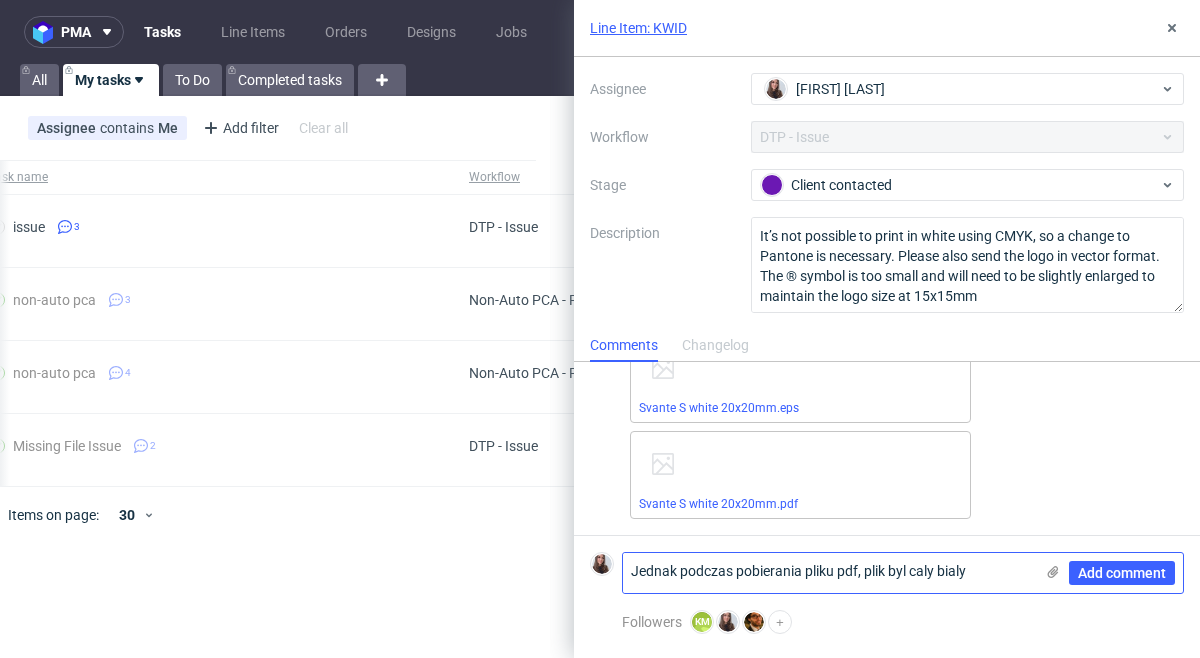 drag, startPoint x: 967, startPoint y: 574, endPoint x: 867, endPoint y: 572, distance: 100.02 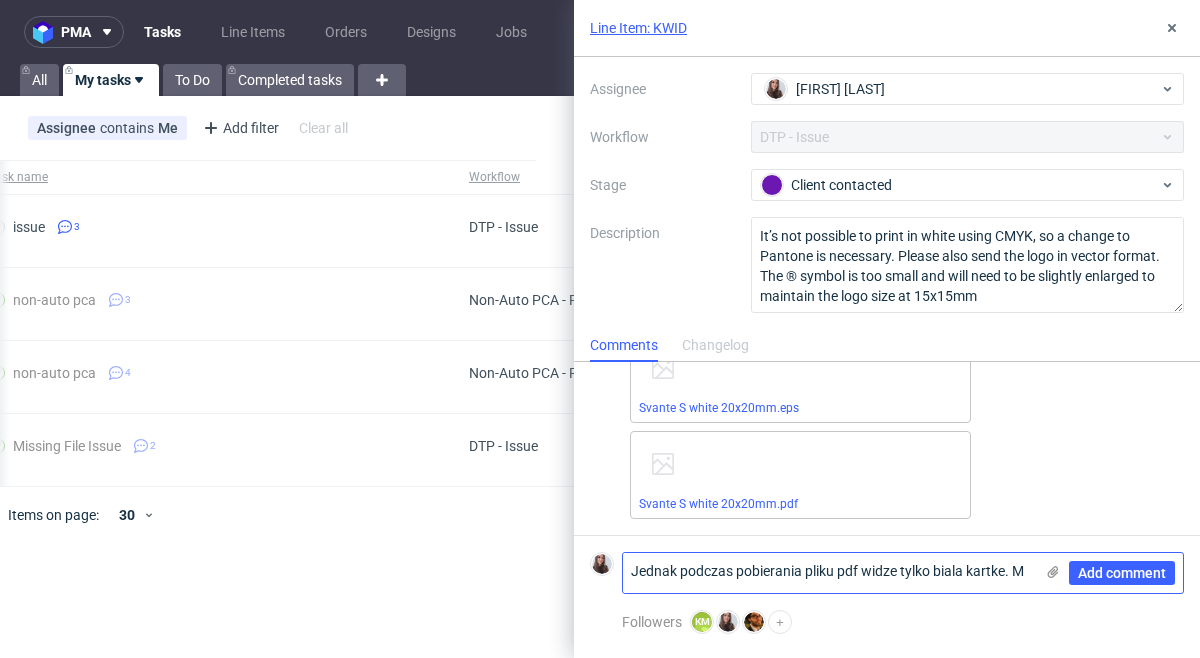 scroll, scrollTop: 0, scrollLeft: 0, axis: both 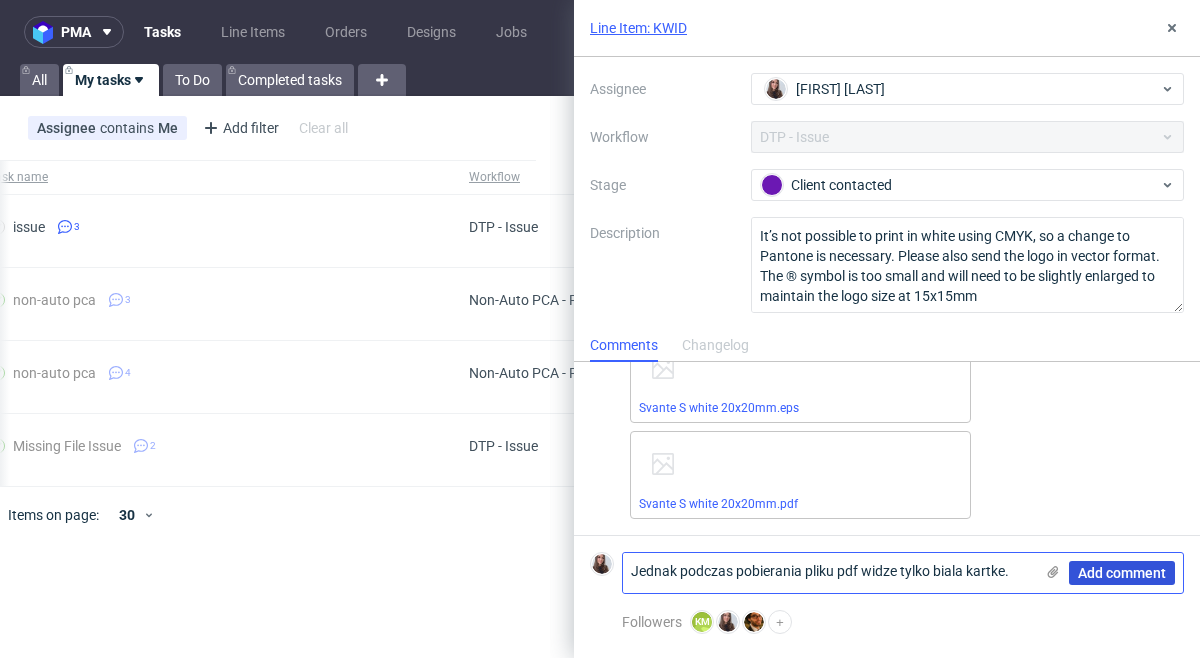 type on "Jednak podczas pobierania pliku pdf widze tylko biala kartke." 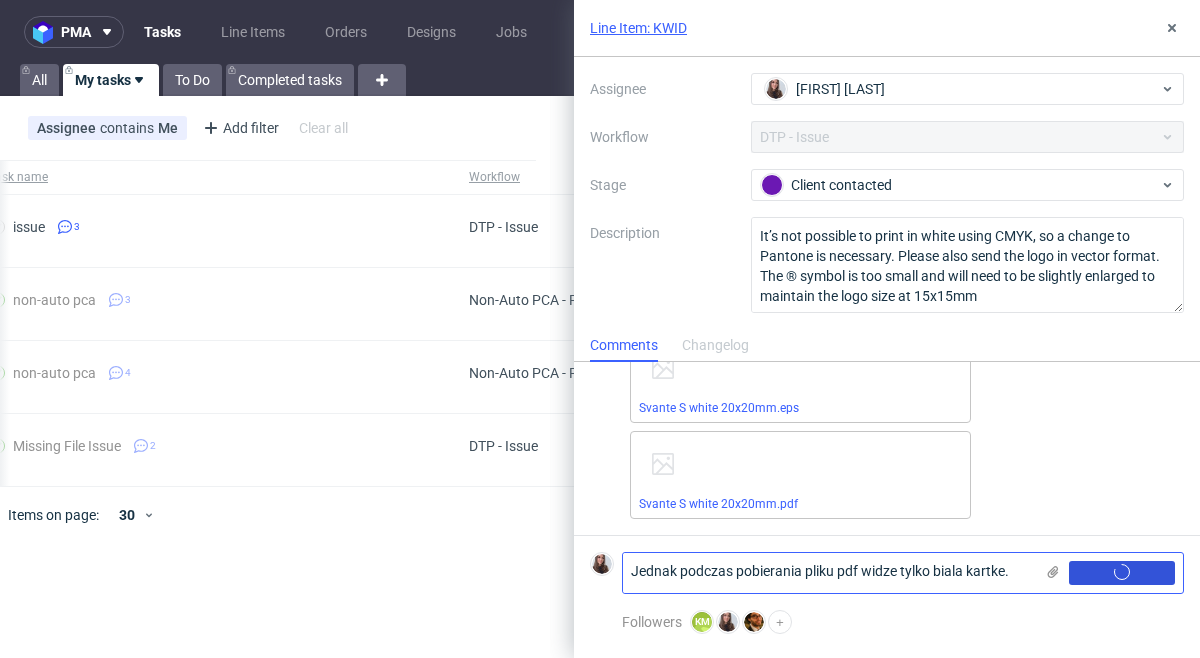 type 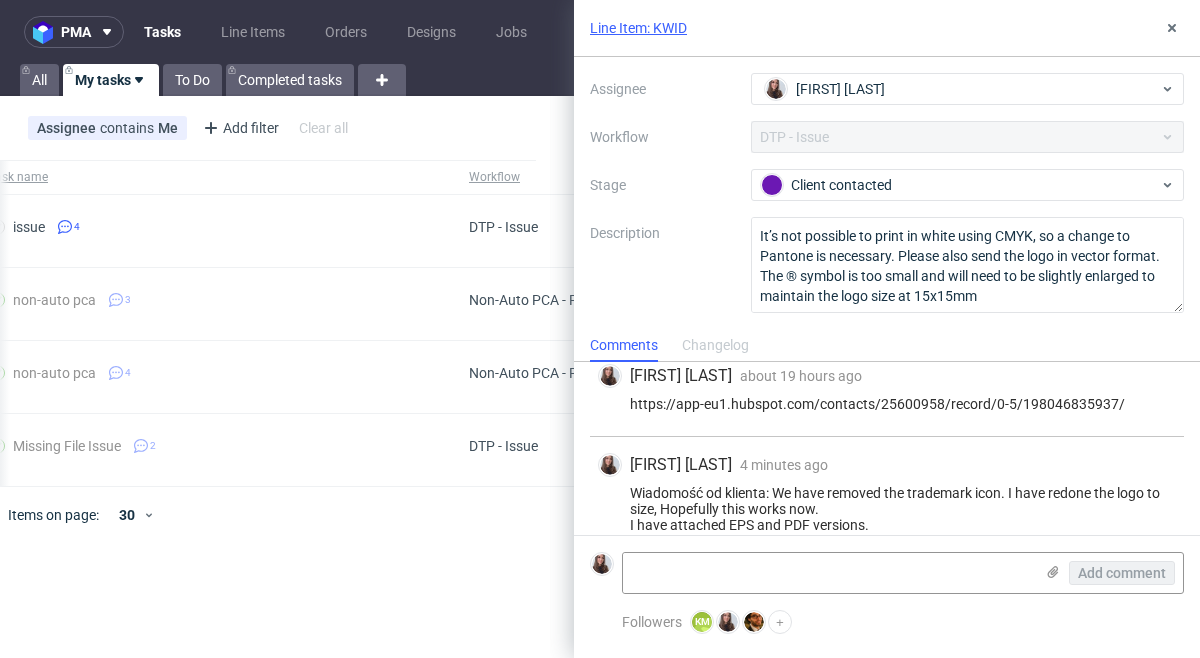 scroll, scrollTop: 0, scrollLeft: 0, axis: both 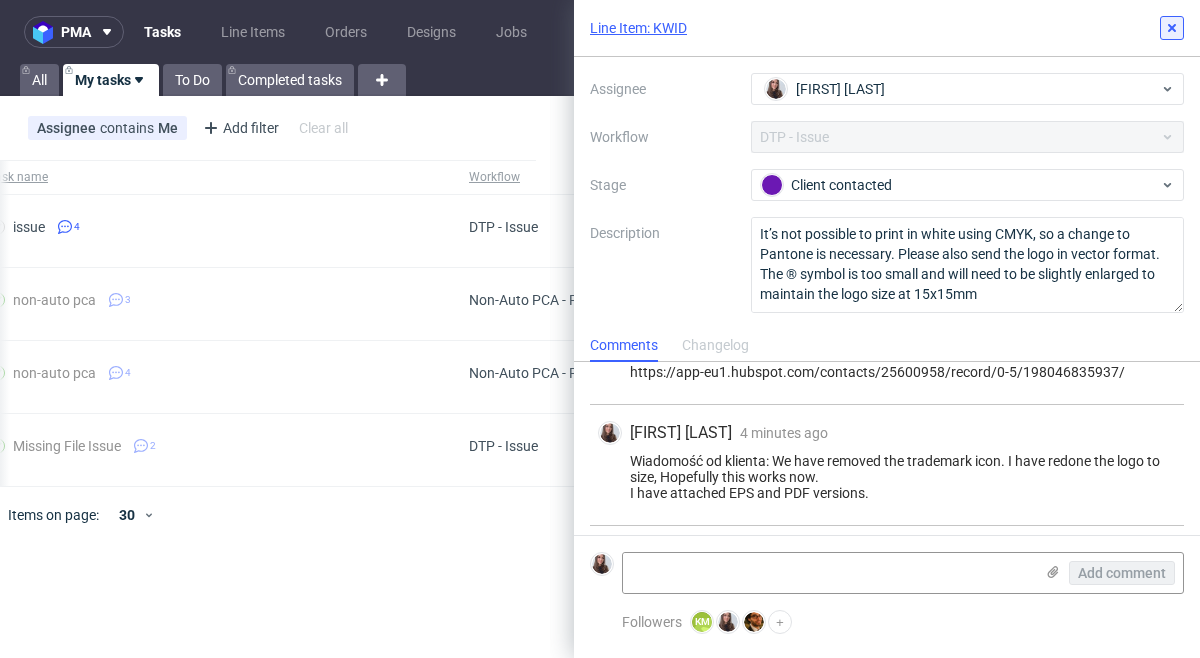 click 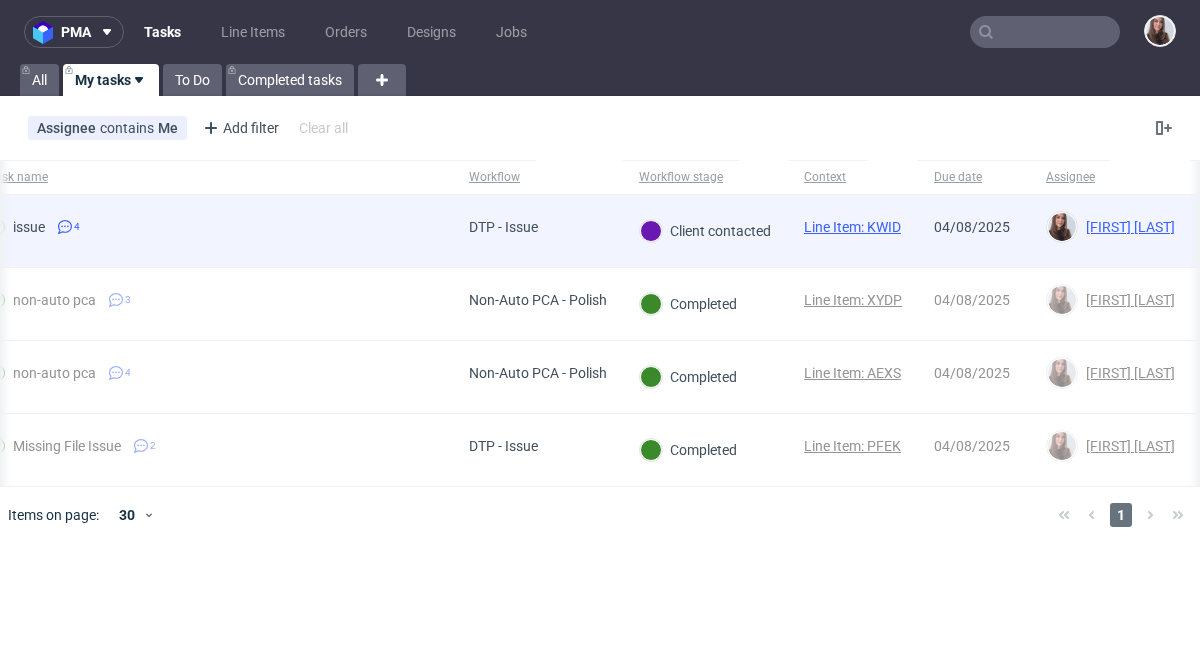 click on "Client contacted" at bounding box center (705, 231) 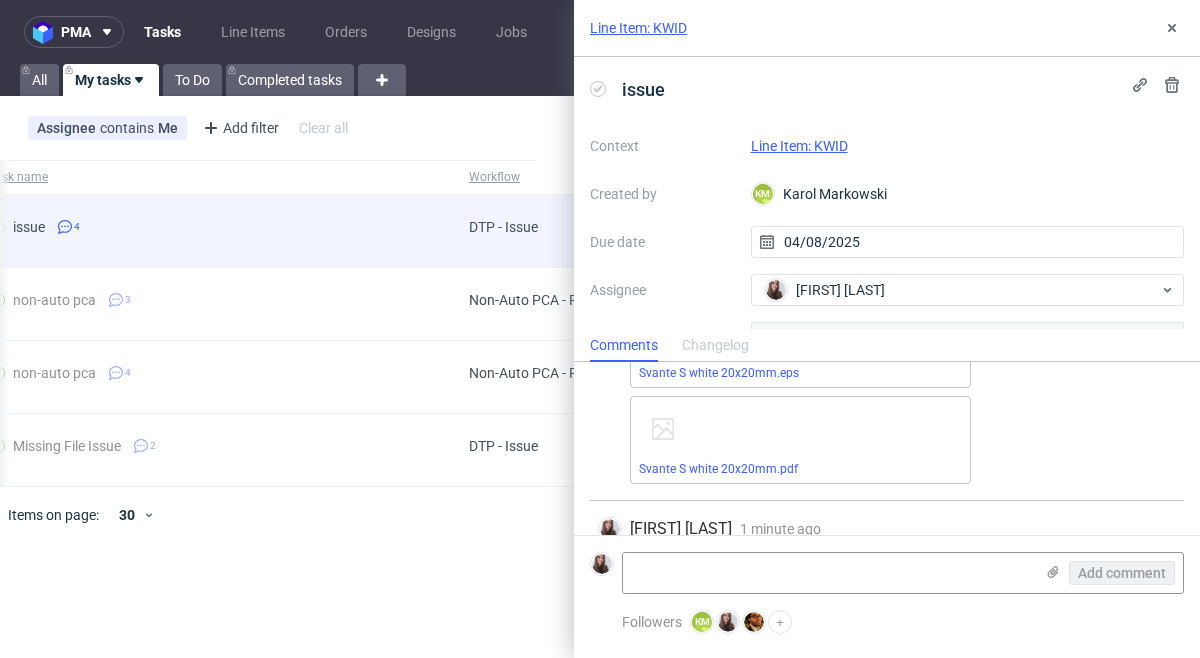 scroll, scrollTop: 398, scrollLeft: 0, axis: vertical 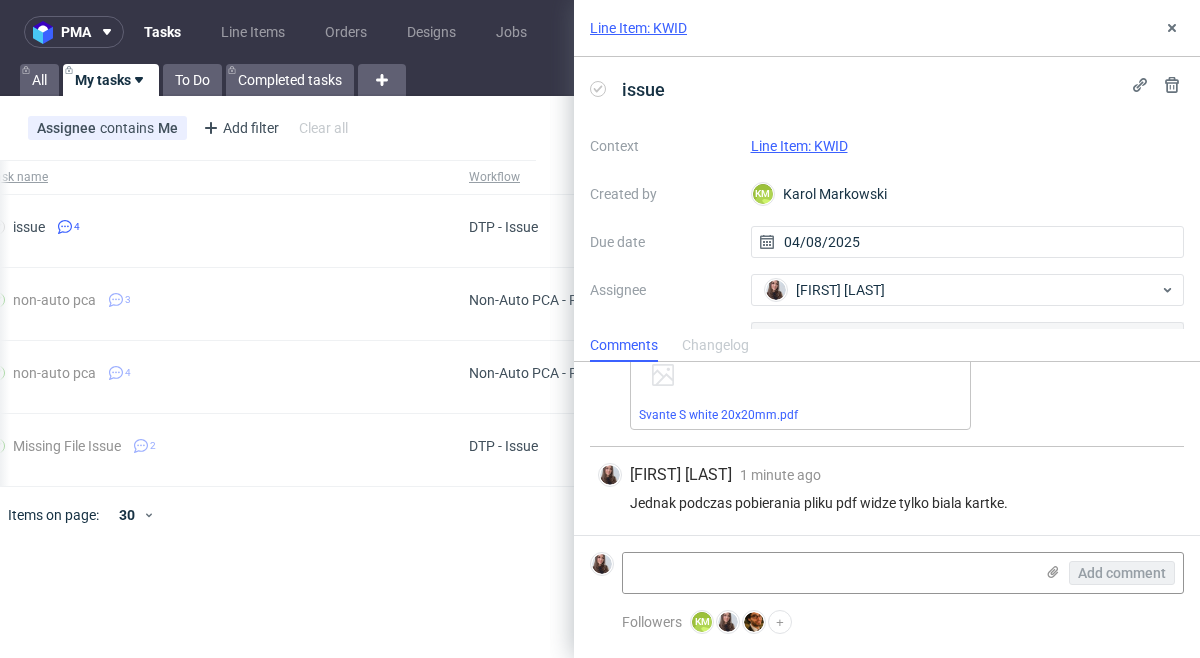 click on "pma Tasks Line Items Orders Designs Jobs All My tasks To Do Completed tasks Assignee contains Me Add filter Hide filters Clear all Task name Workflow Workflow stage Context Due date Assignee issue 4 DTP - Issue Client contacted Line Item: KWID 04/08/2025 Sandra Beśka Sandra Beśka non-auto pca 3 Non-Auto PCA - Polish Completed Line Item: XYDP 04/08/2025 Sandra Beśka Sandra Beśka non-auto pca 4 Non-Auto PCA - Polish Completed Line Item: AEXS 04/08/2025 Sandra Beśka Sandra Beśka Missing File Issue 2 DTP - Issue Completed Line Item: PFEK 04/08/2025 Sandra Beśka Sandra Beśka Items on page: 30 1 Line Item: KWID issue Context Line Item: KWID Created by KM Karol Markowski Due date 04/08/2025 Assignee Sandra Beśka Workflow DTP - Issue Stage Client contacted Description It’s not possible to print in white using CMYK, so a change to Pantone is necessary. Please also send the logo in vector format. The ® symbol is too small and will need to be slightly enlarged to maintain the logo size at 15x15mm Comments KM" at bounding box center (600, 329) 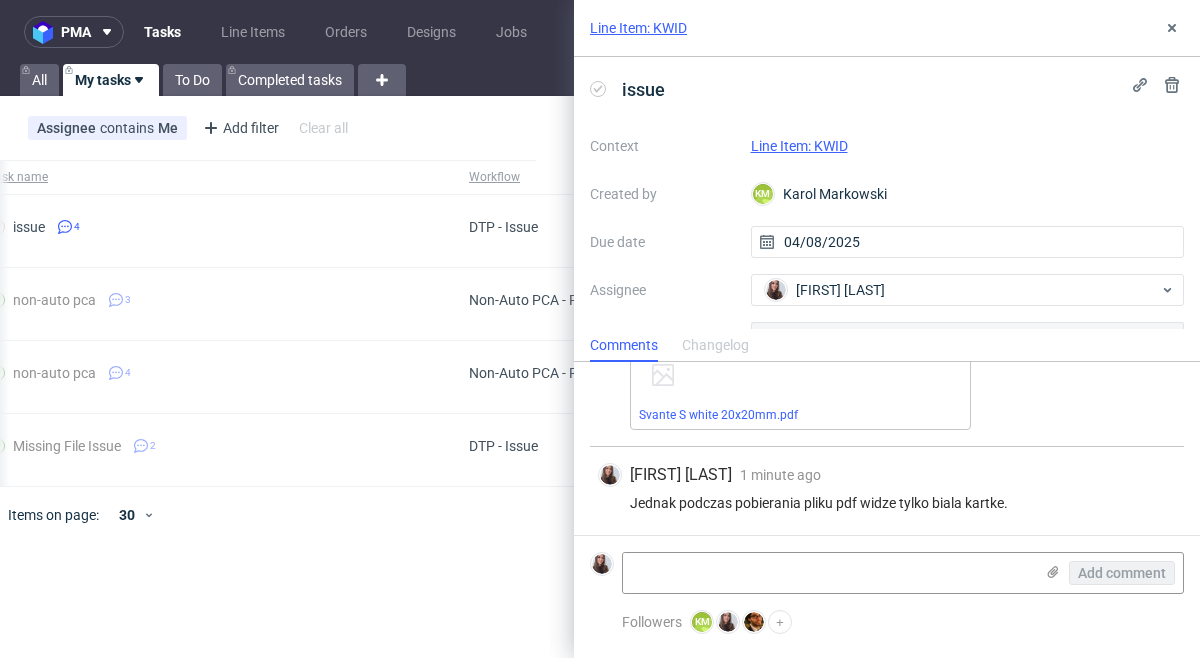 click on "Line Item: KWID" at bounding box center (799, 146) 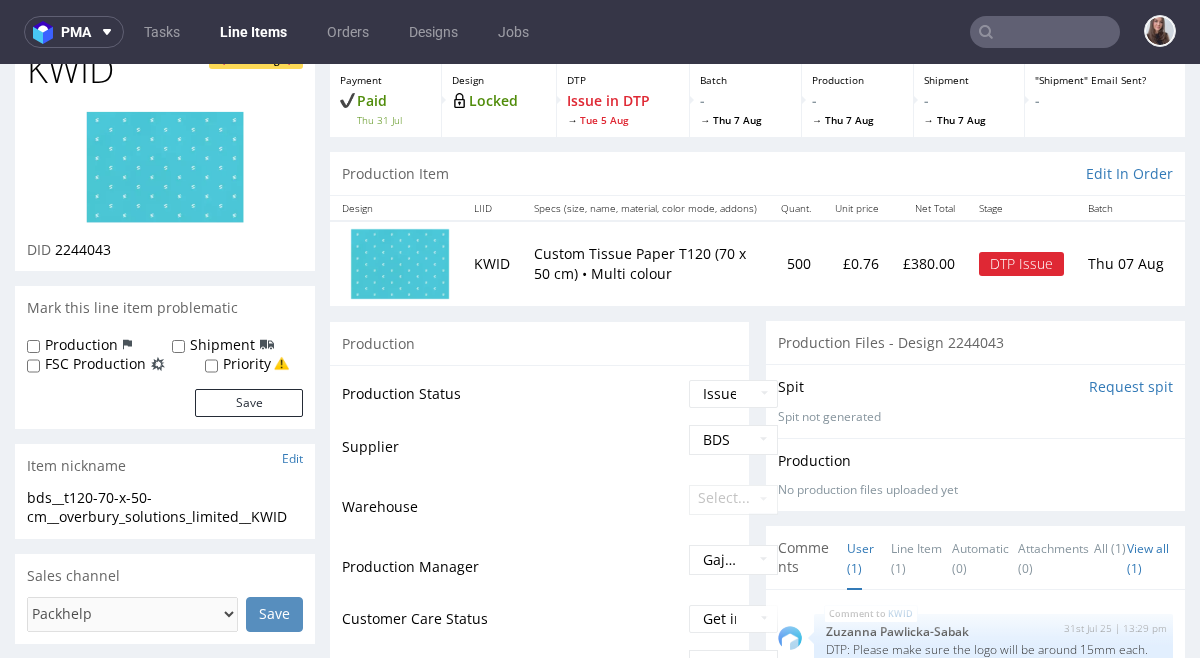 scroll, scrollTop: 0, scrollLeft: 0, axis: both 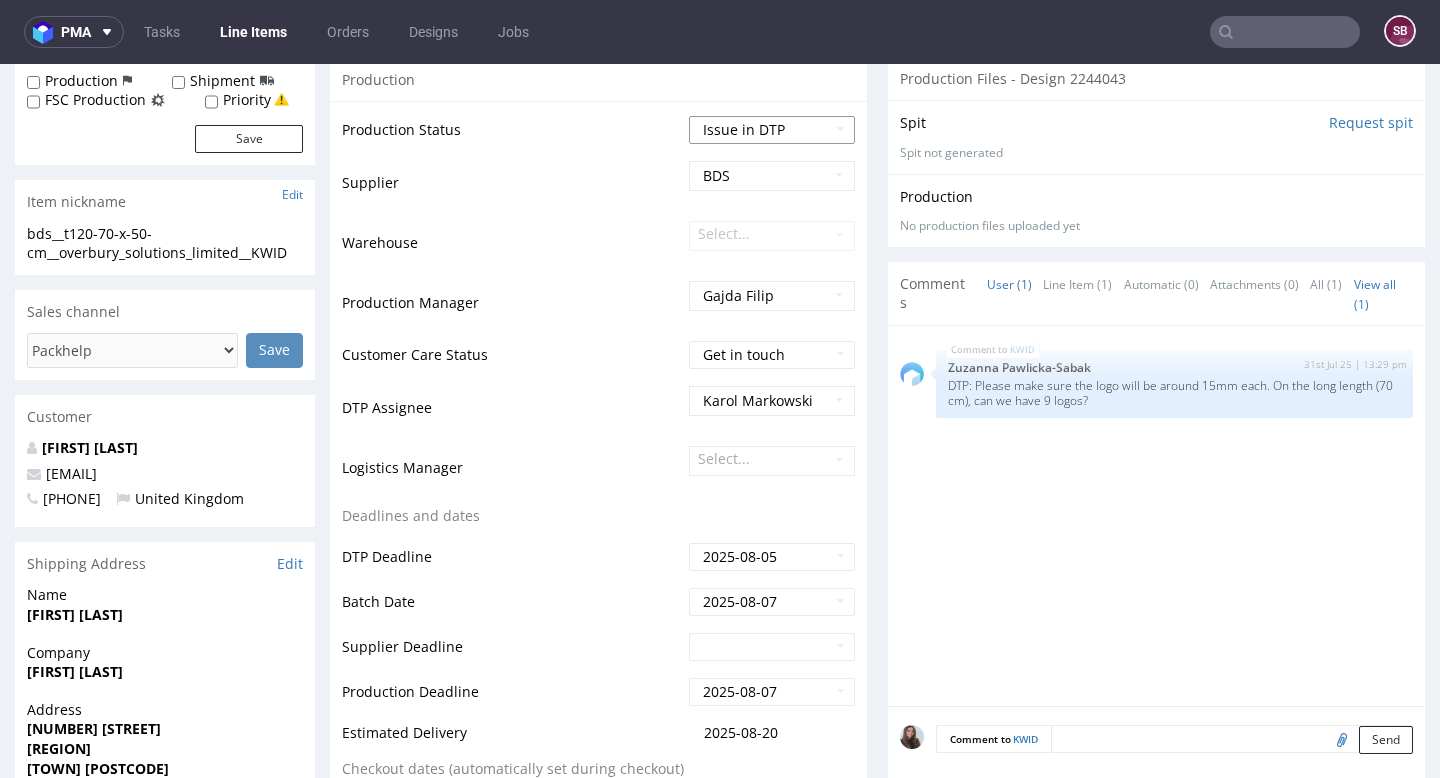 click on "Waiting for Artwork
Waiting for Diecut
Waiting for Mockup Waiting for DTP
Waiting for DTP Double Check
DTP DC Done
In DTP
Issue in DTP
DTP Client Approval Needed
DTP Client Approval Pending
DTP Client Approval Rejected
Back for DTP
DTP Verification Needed
DTP Production Ready In Production
Sent to Fulfillment
Issue in Production
Sent to Warehouse Fulfillment
Production Complete" at bounding box center [772, 130] 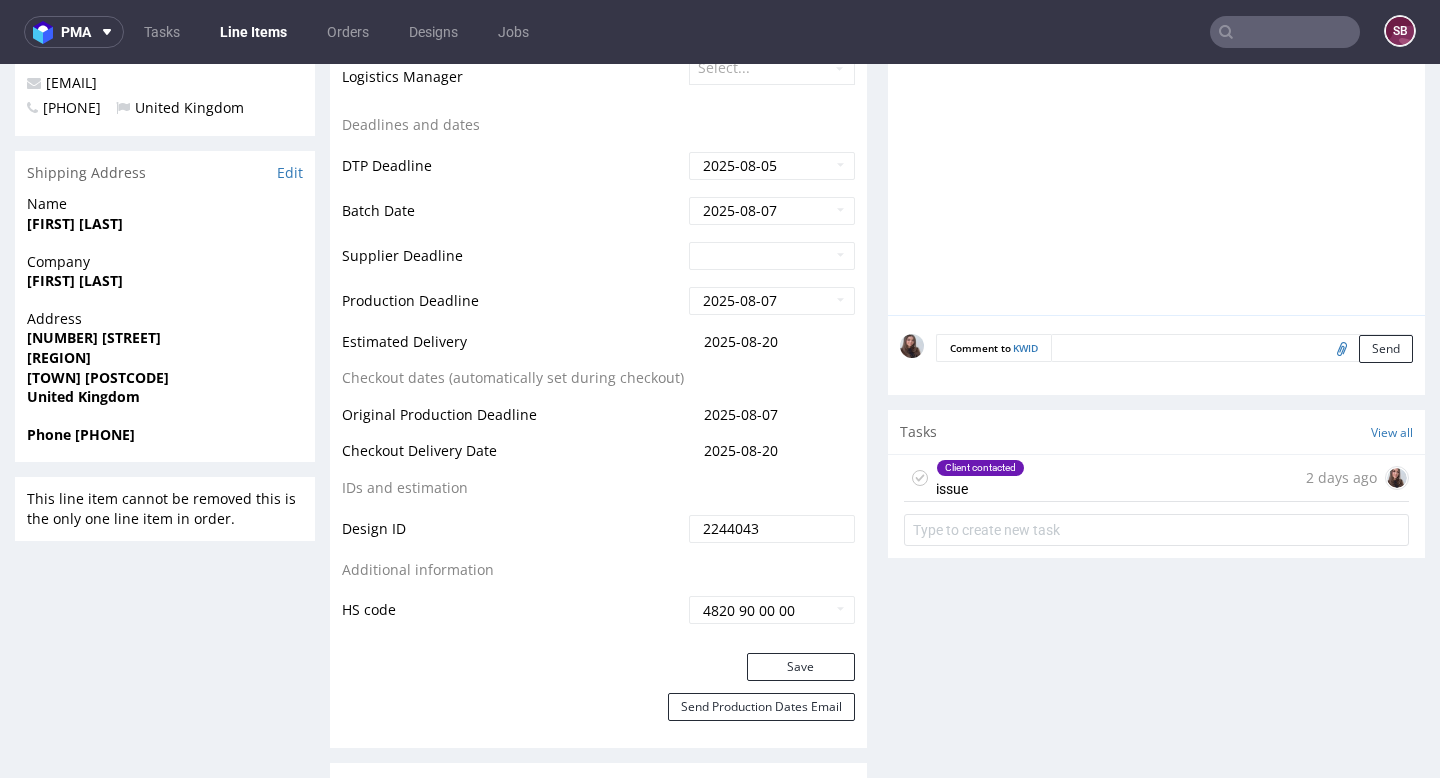 scroll, scrollTop: 787, scrollLeft: 0, axis: vertical 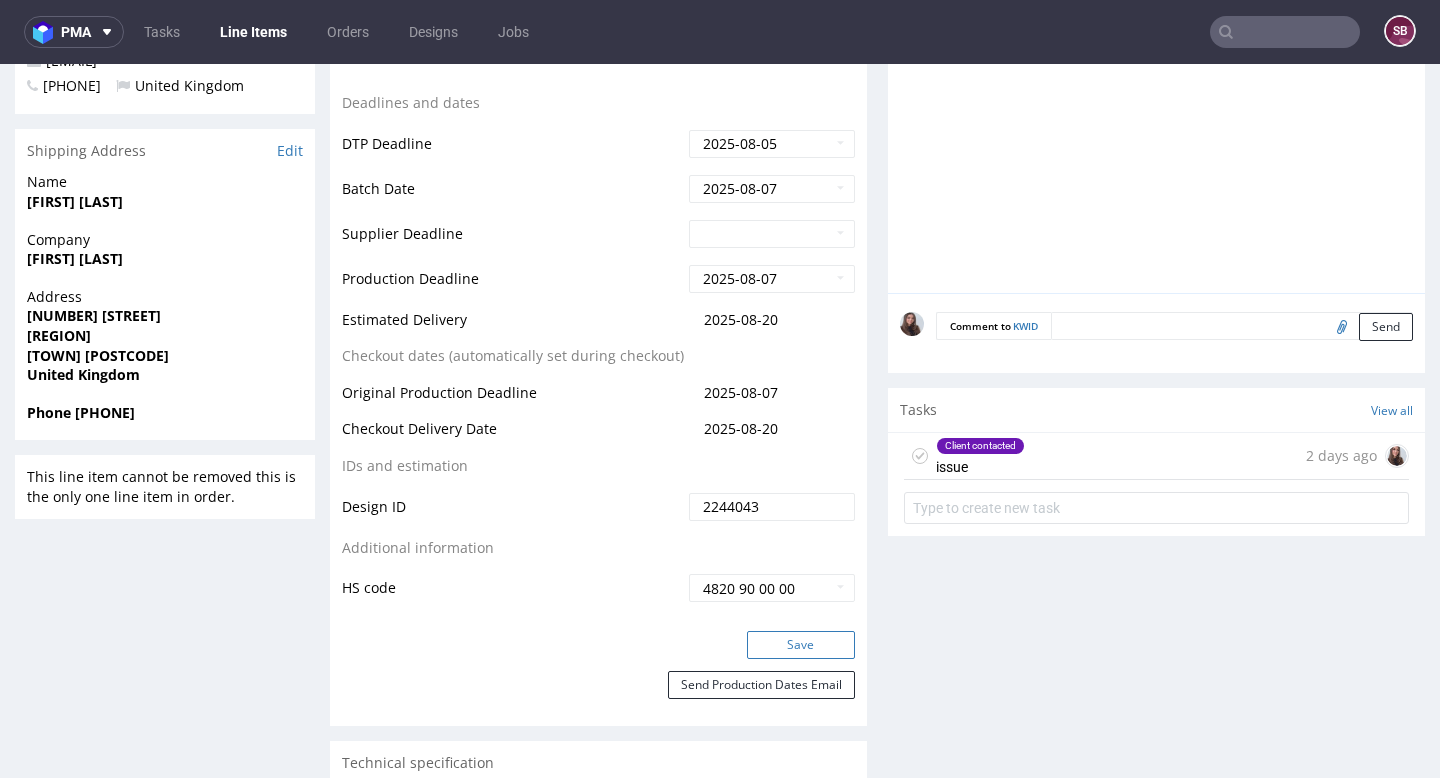 click on "Save" at bounding box center [801, 645] 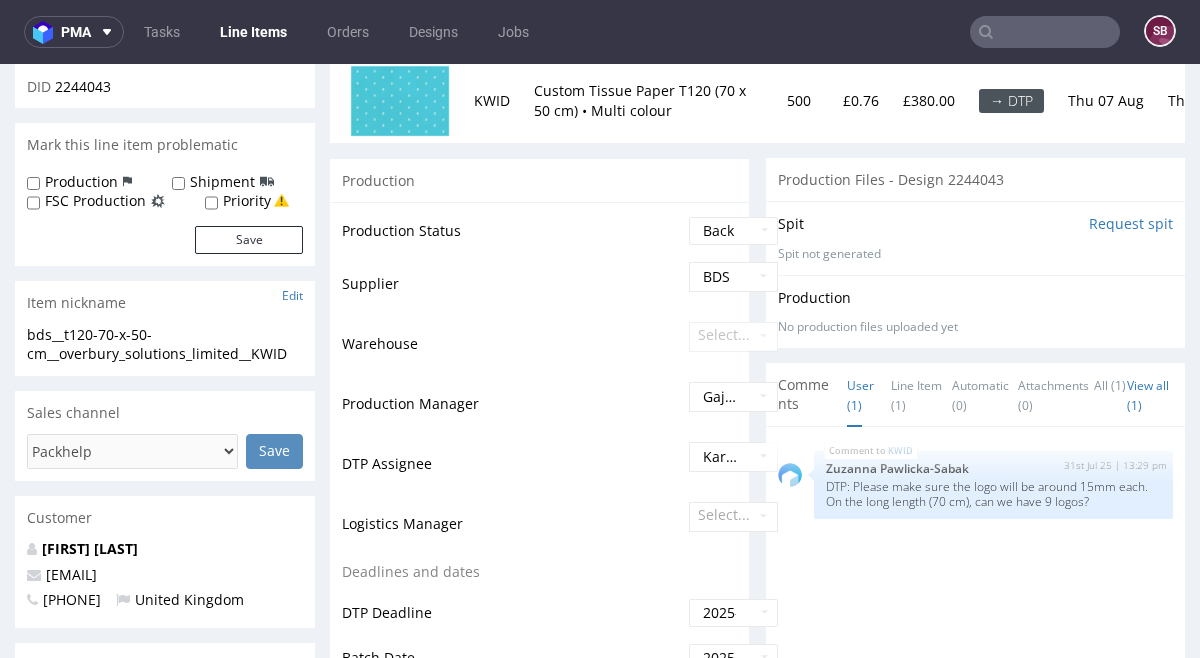 scroll, scrollTop: 0, scrollLeft: 0, axis: both 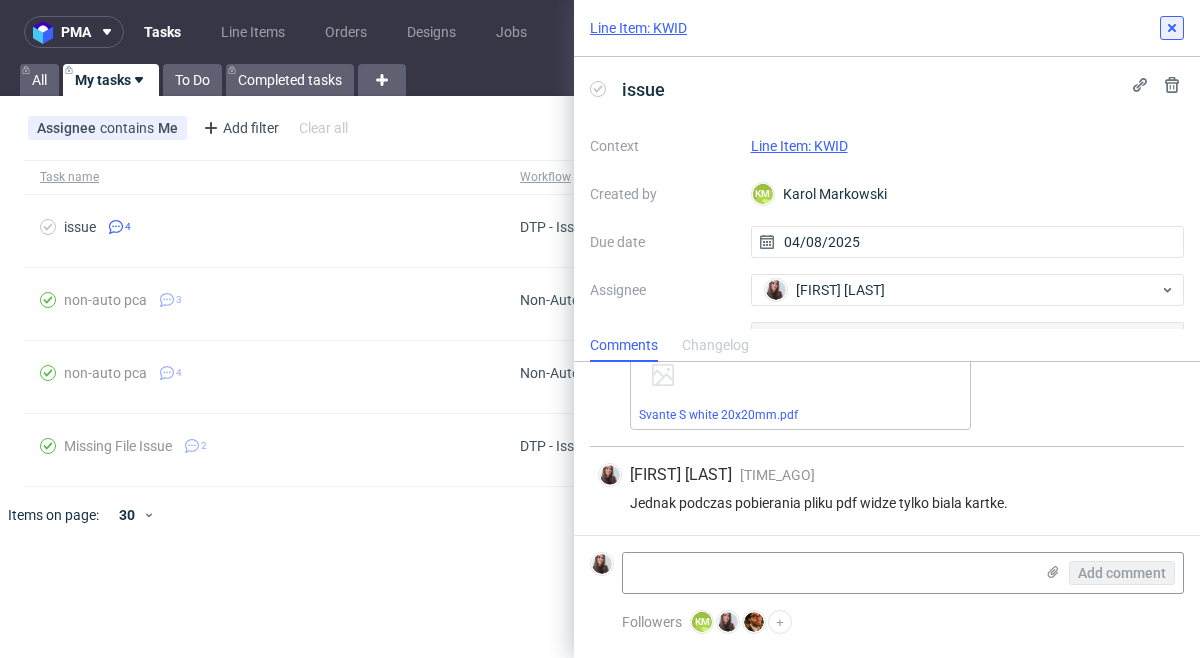 click 